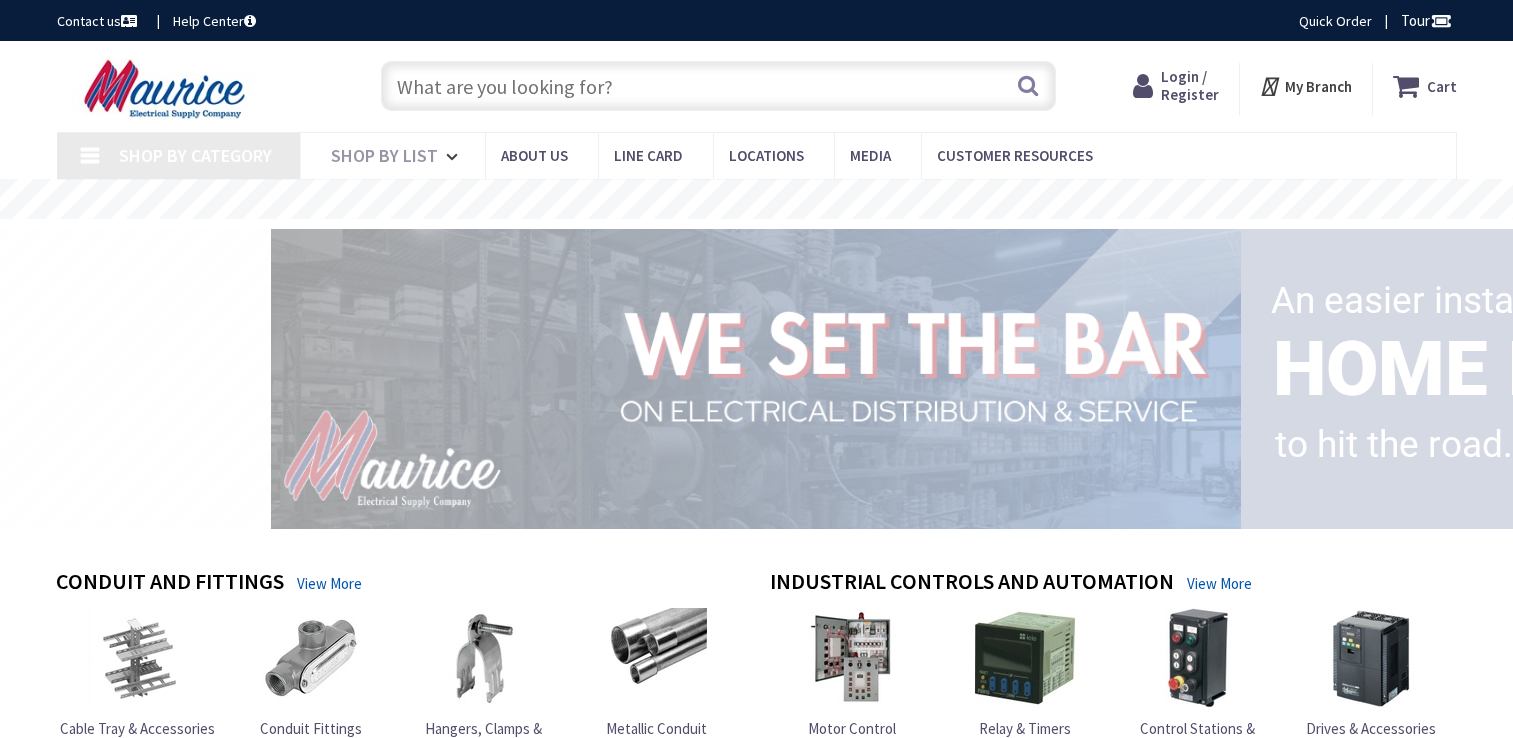 scroll, scrollTop: 0, scrollLeft: 0, axis: both 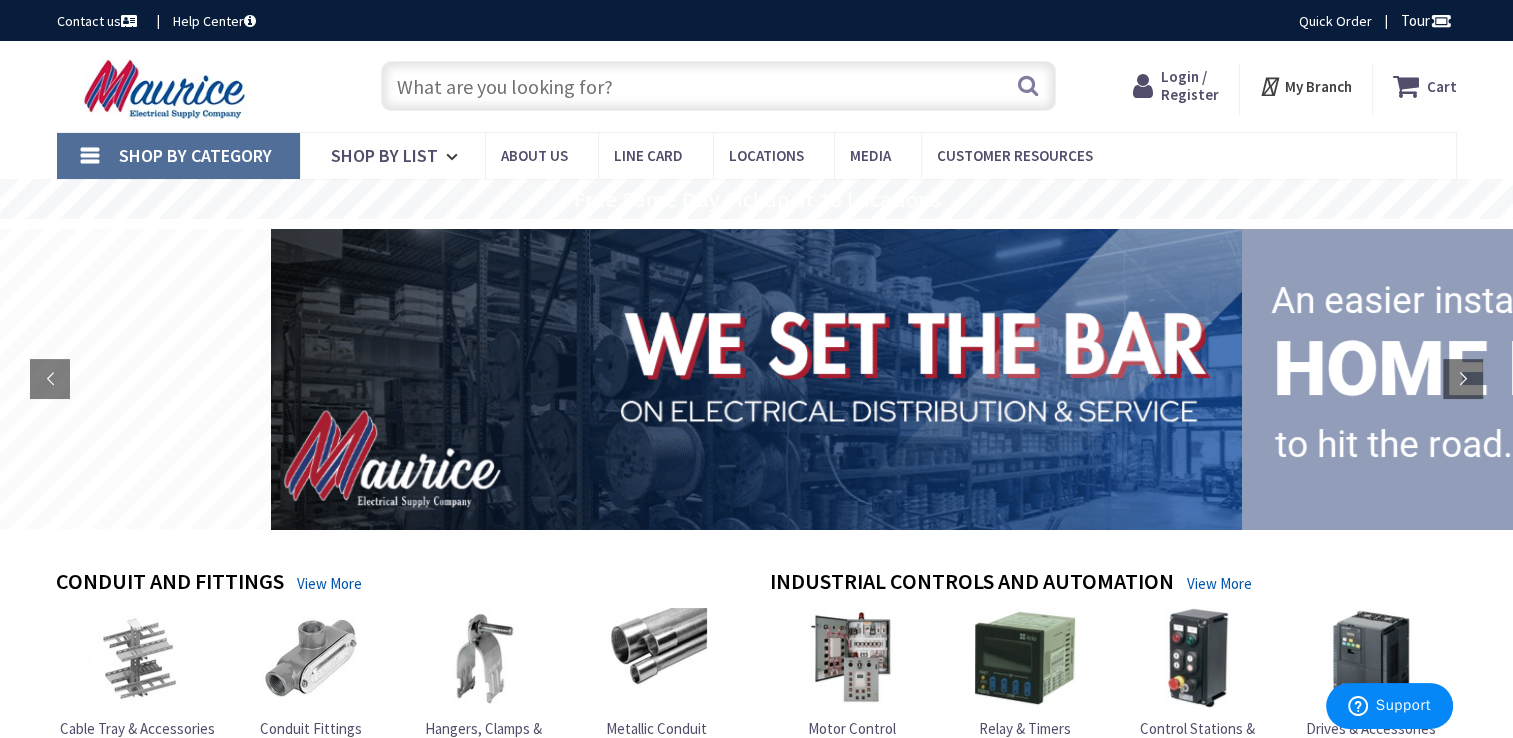 click at bounding box center (718, 86) 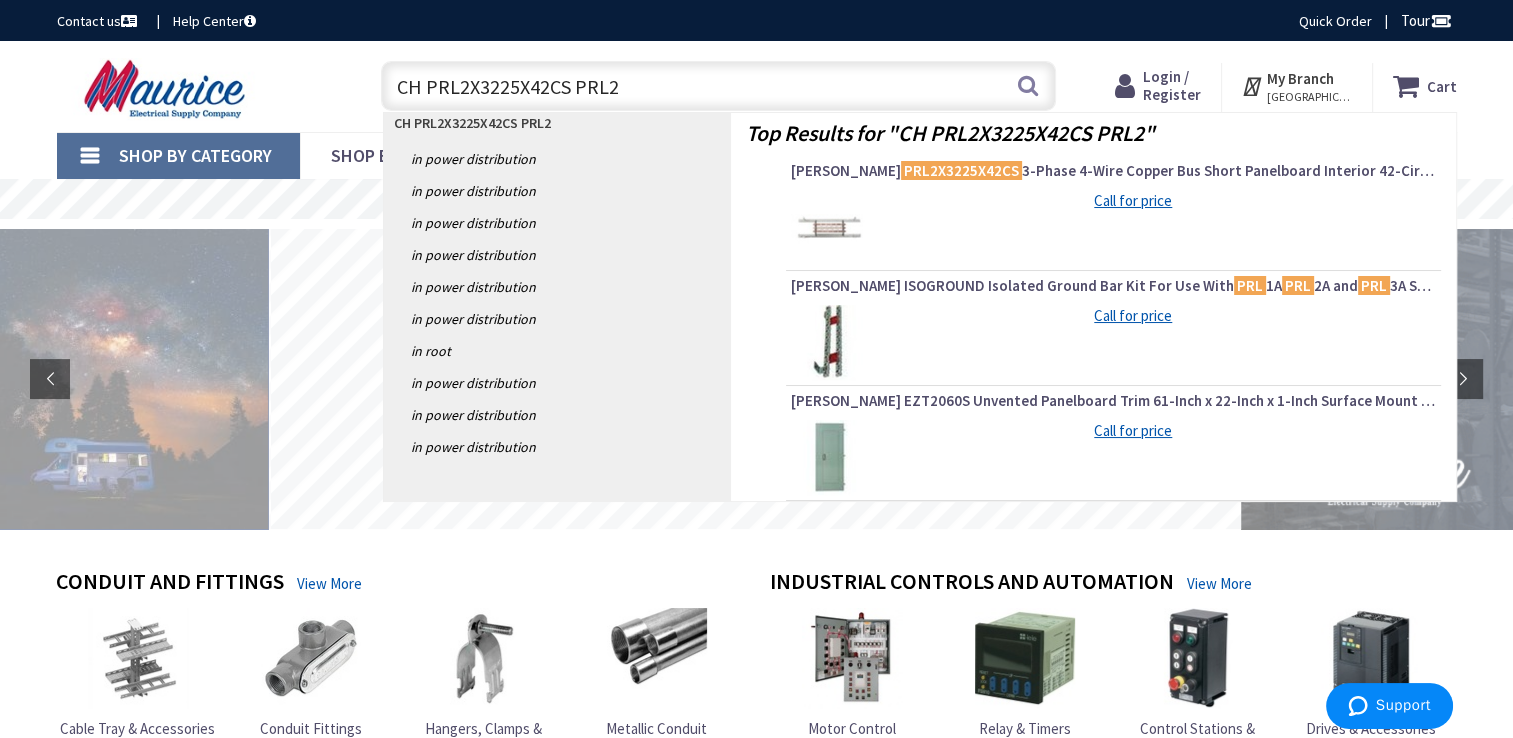 type on "CH PRL2X3225X42CS PRL2X" 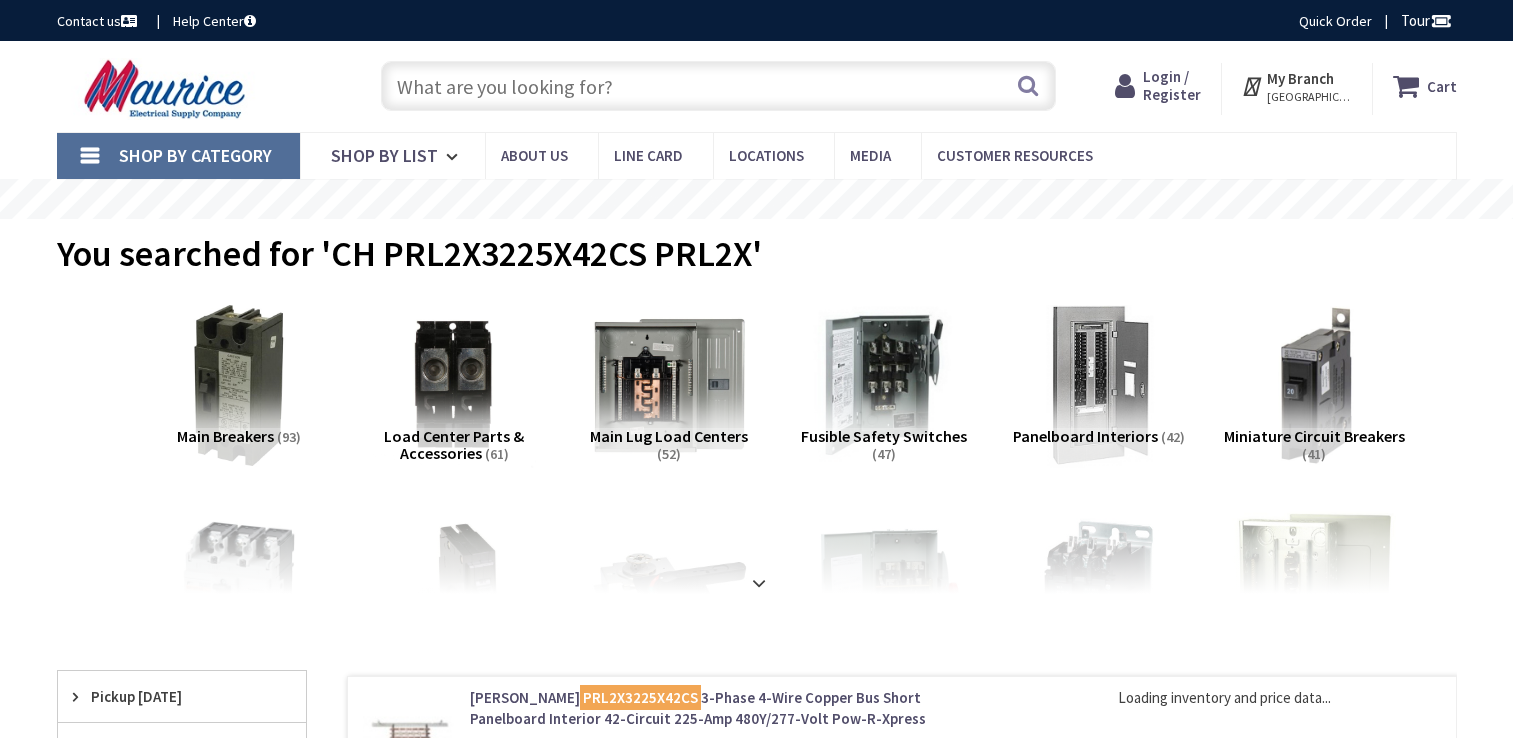 scroll, scrollTop: 0, scrollLeft: 0, axis: both 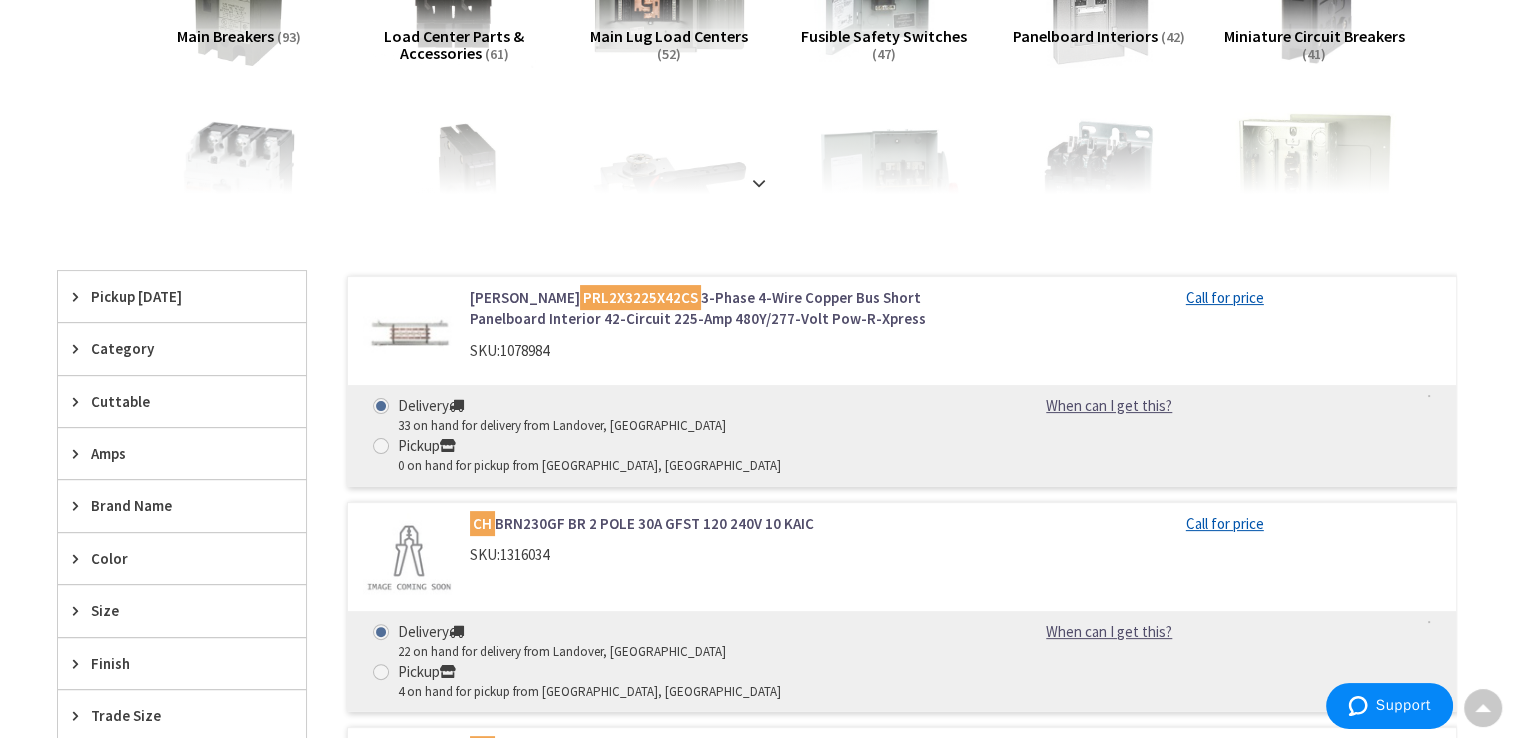 click on "Eaton  PRL2X3225X42CS  3-Phase 4-Wire Copper Bus Short Panelboard Interior 42-Circuit 225-Amp 480Y/277-Volt Pow-R-Xpress" at bounding box center (724, 308) 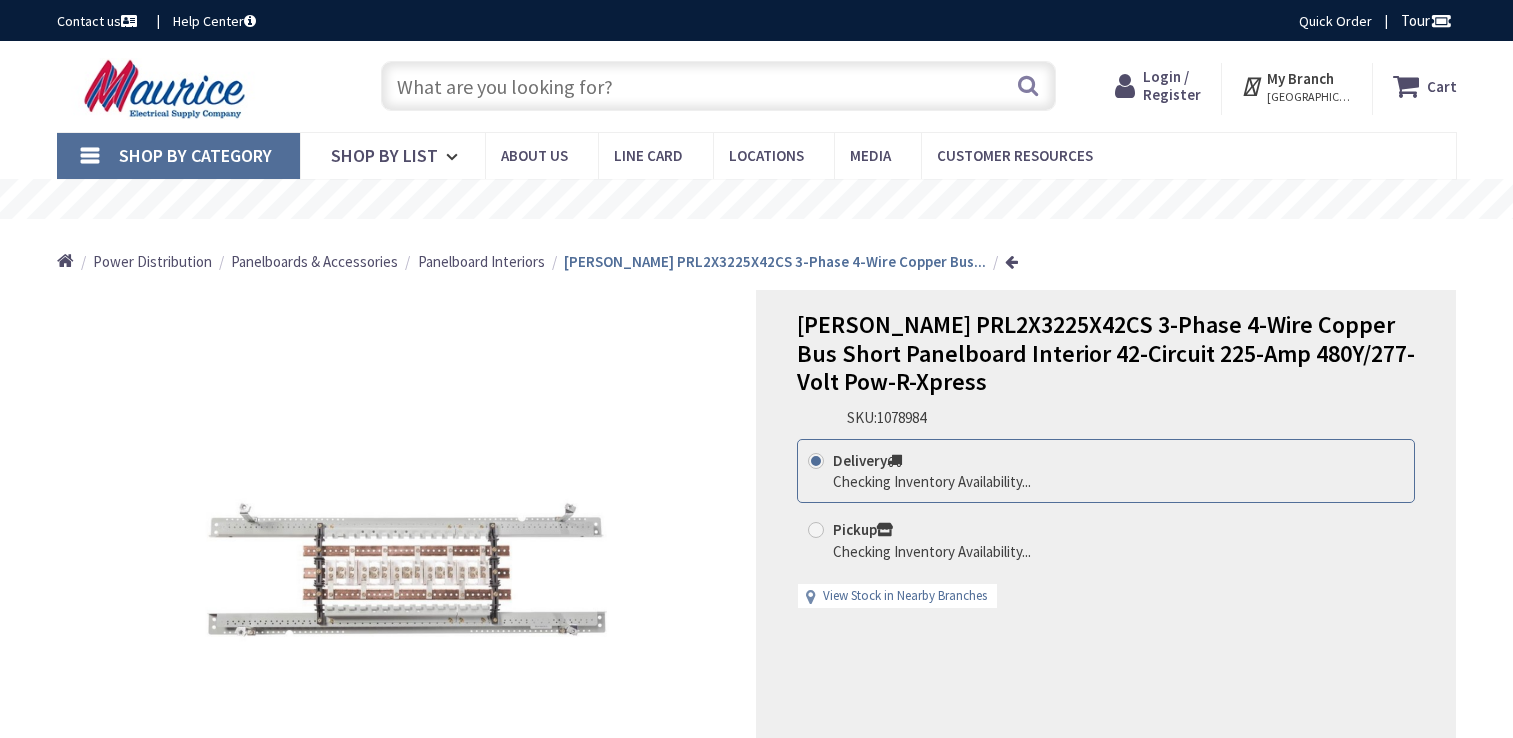 scroll, scrollTop: 0, scrollLeft: 0, axis: both 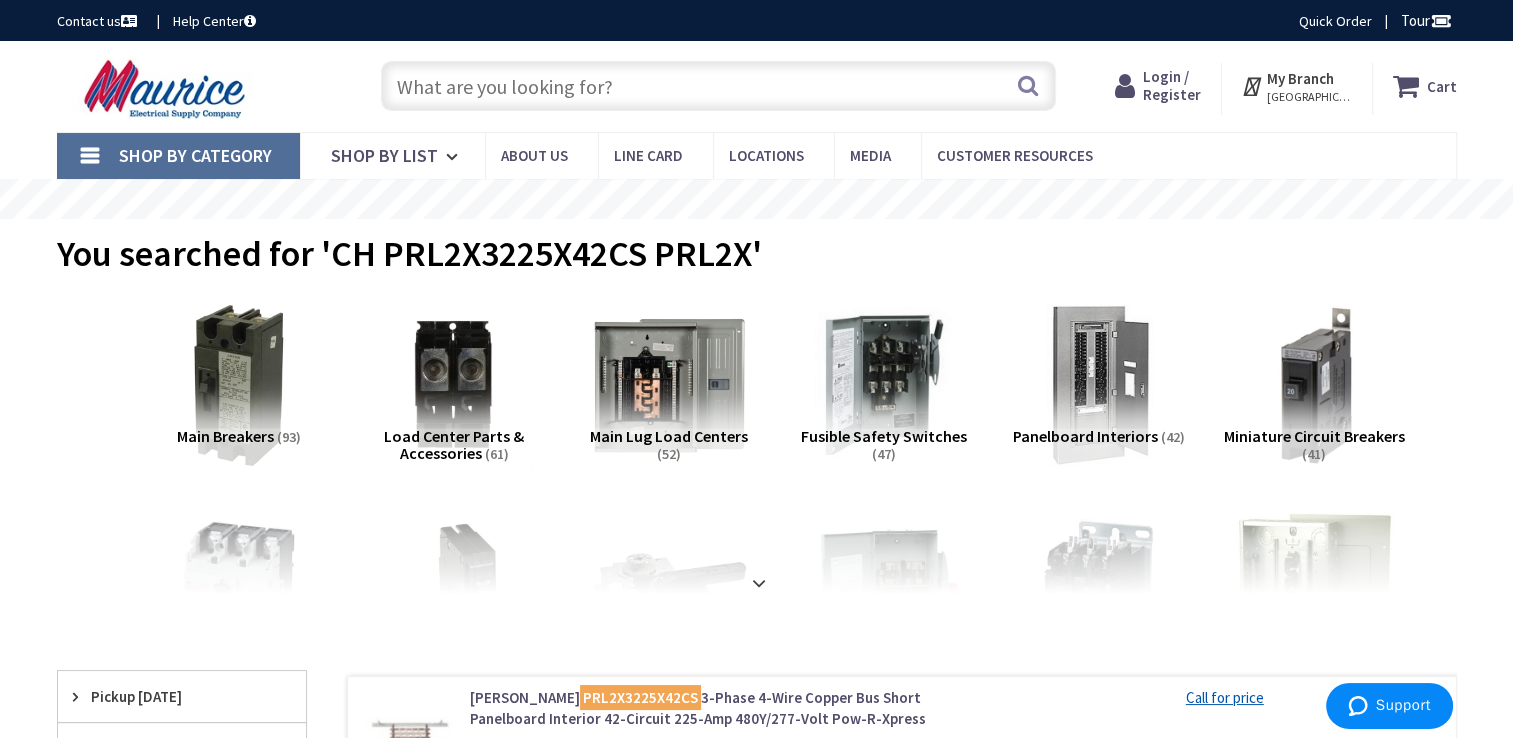 click at bounding box center [718, 86] 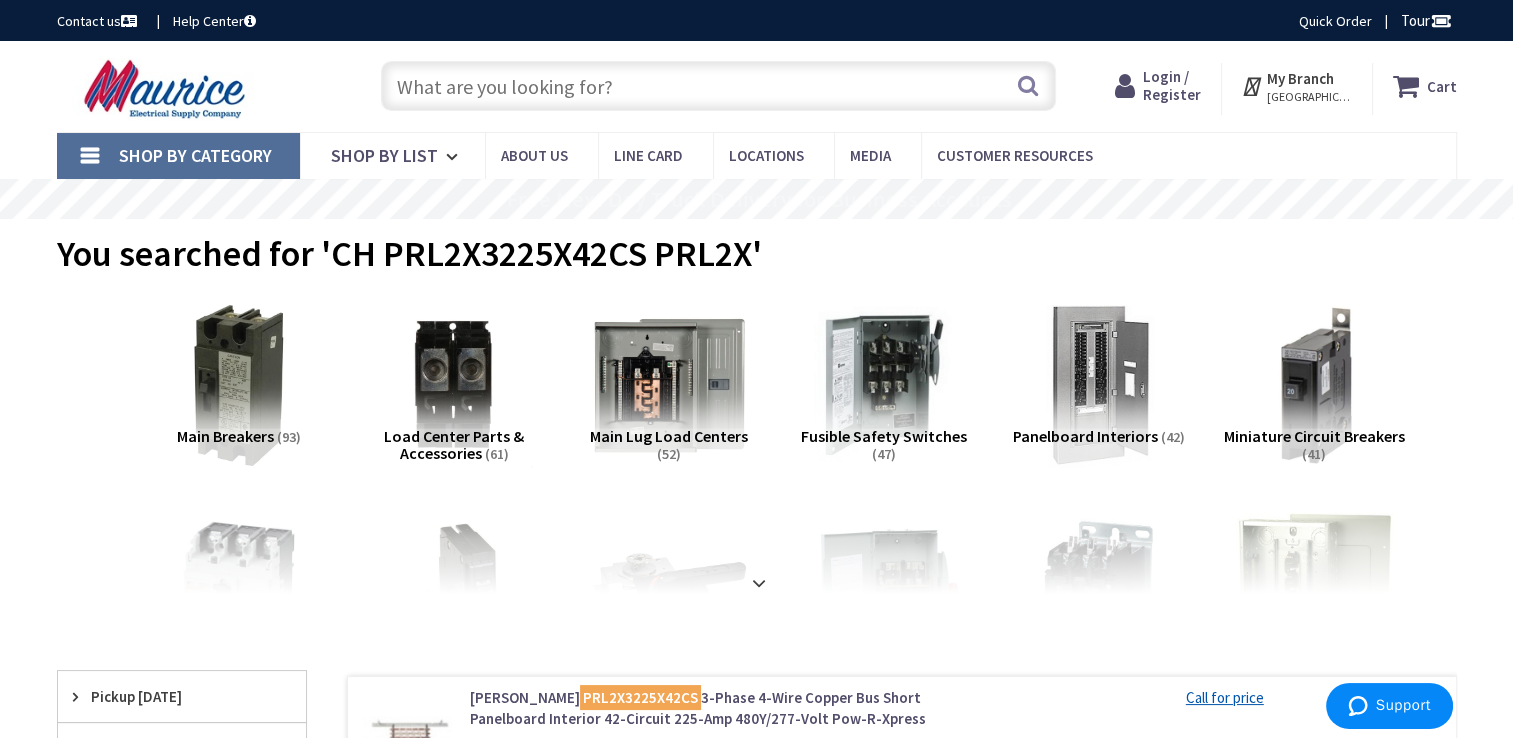 click at bounding box center (718, 86) 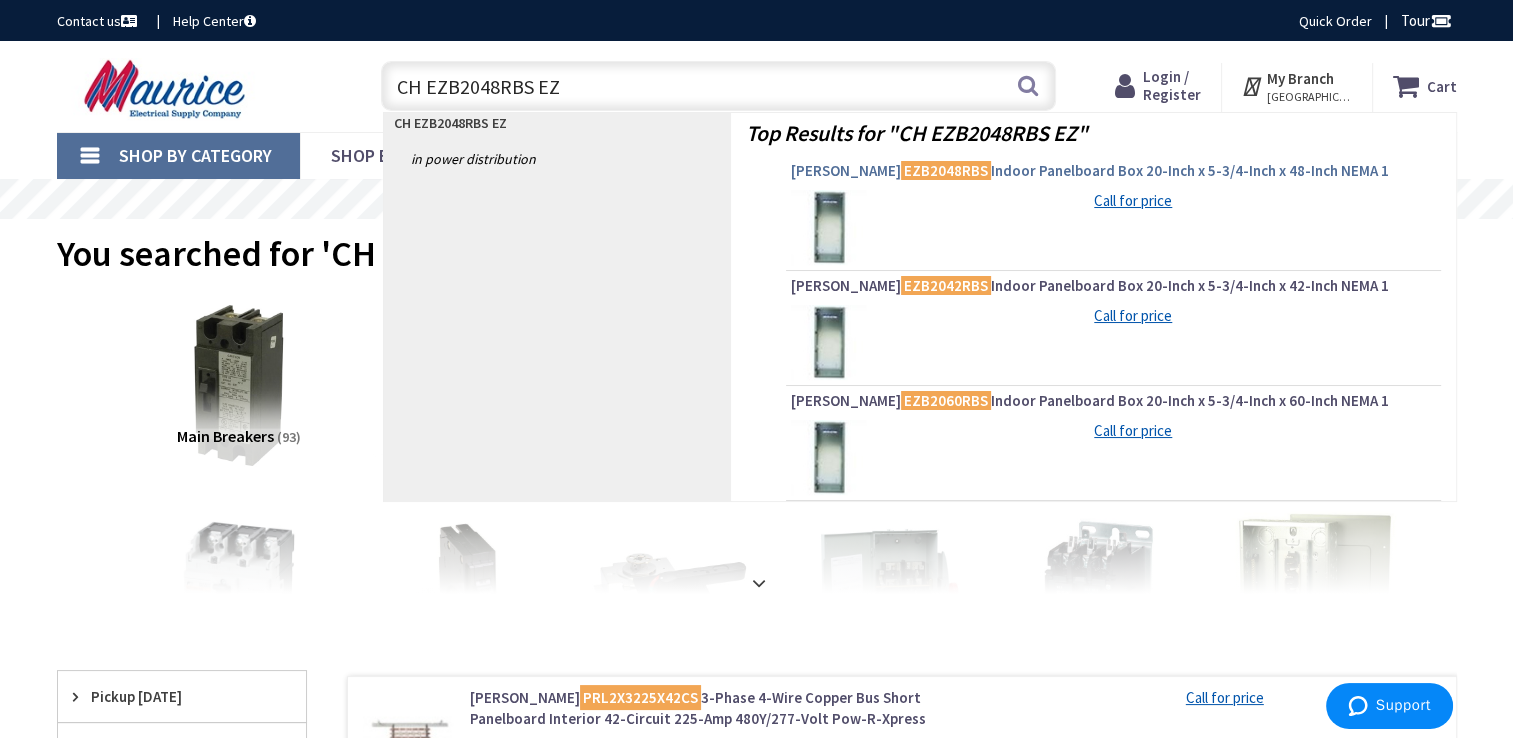 type on "CH EZB2048RBS EZ" 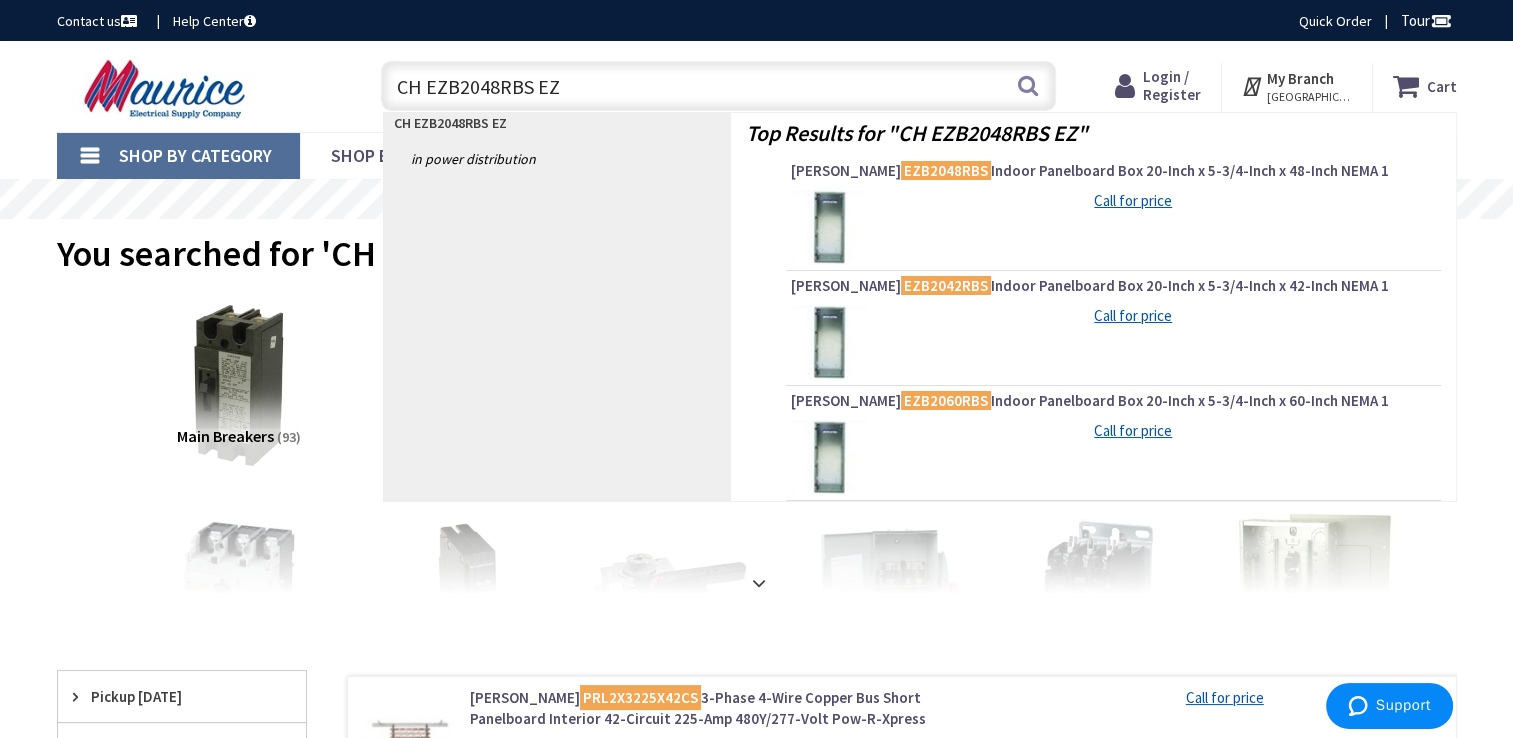 click on "EZB2048RBS" at bounding box center [946, 170] 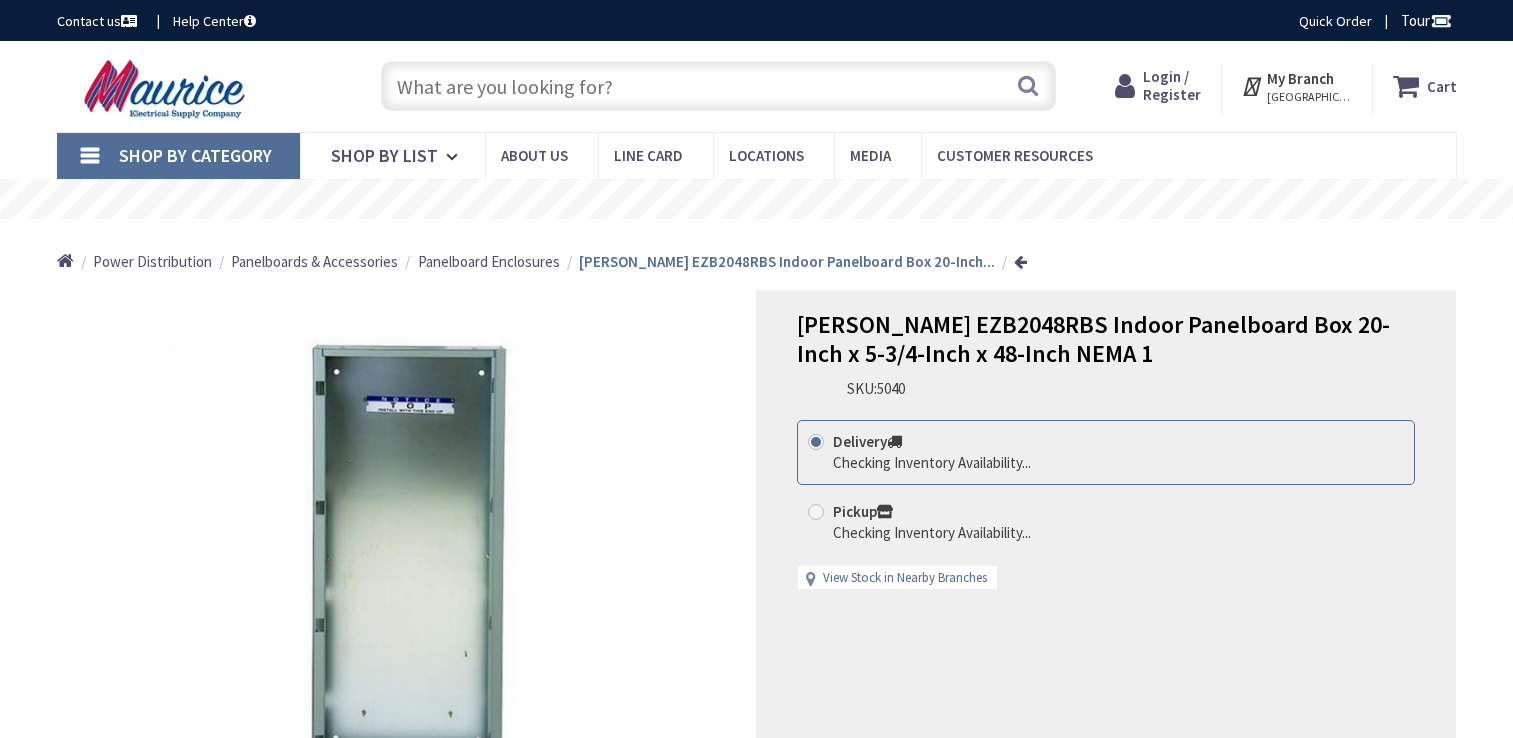 scroll, scrollTop: 0, scrollLeft: 0, axis: both 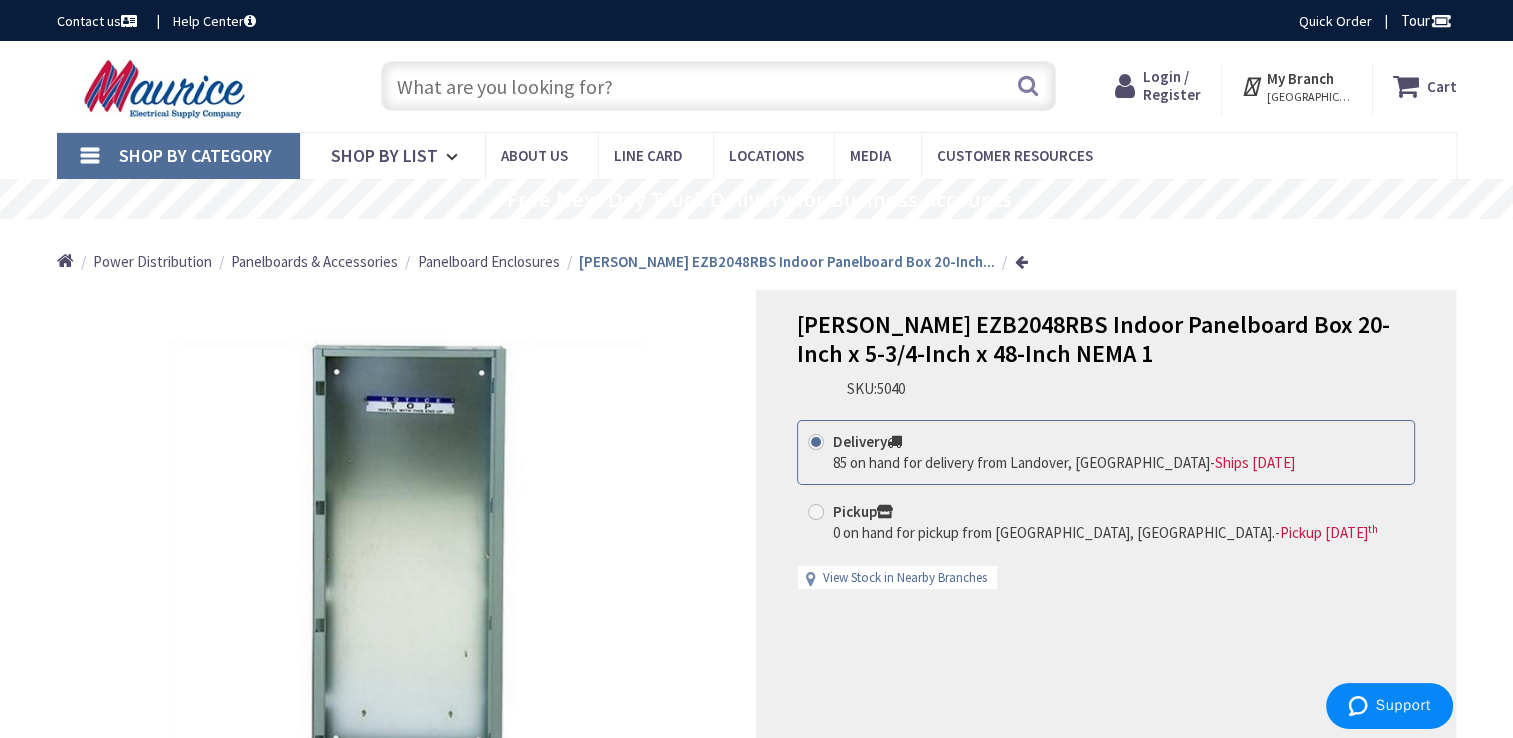 click at bounding box center [718, 86] 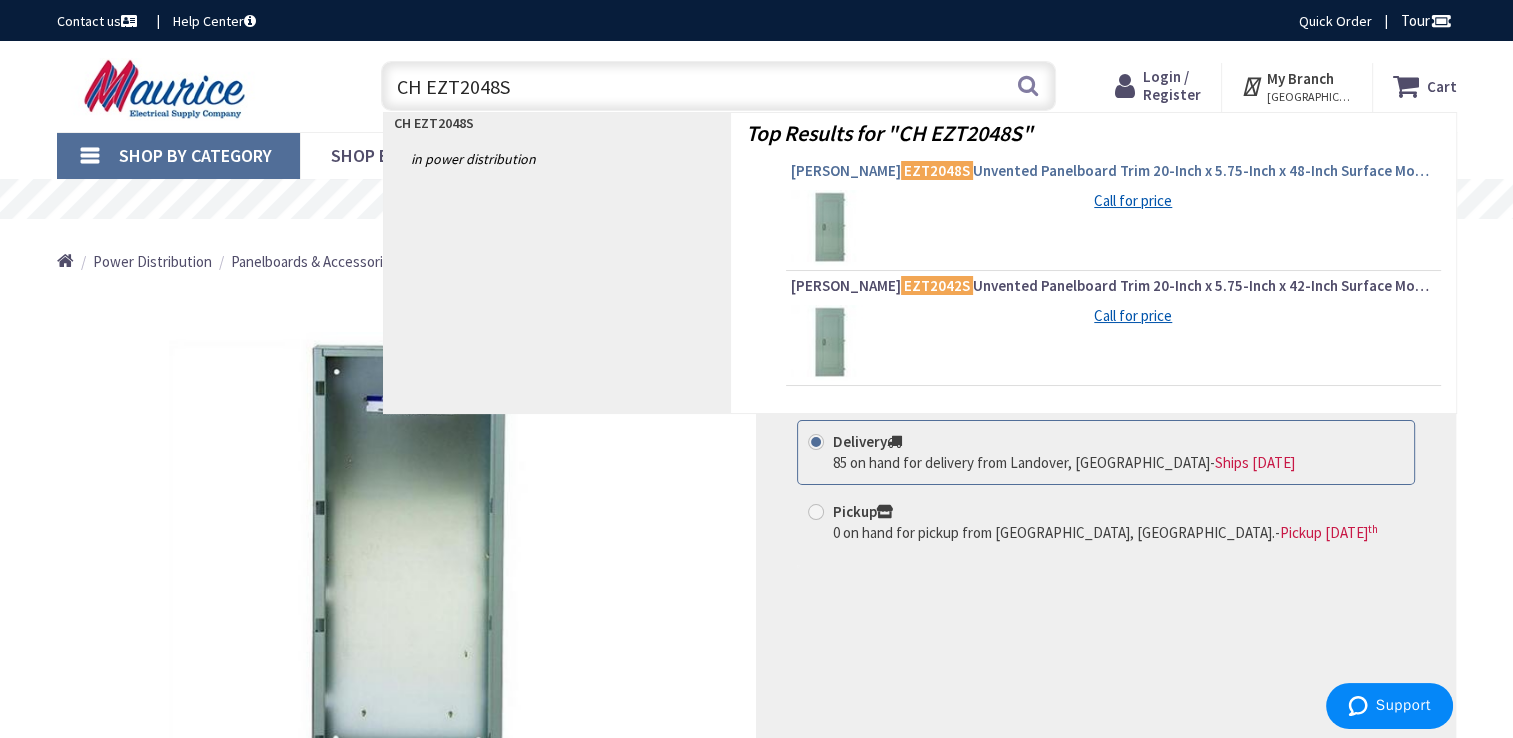 type on "CH EZT2048S" 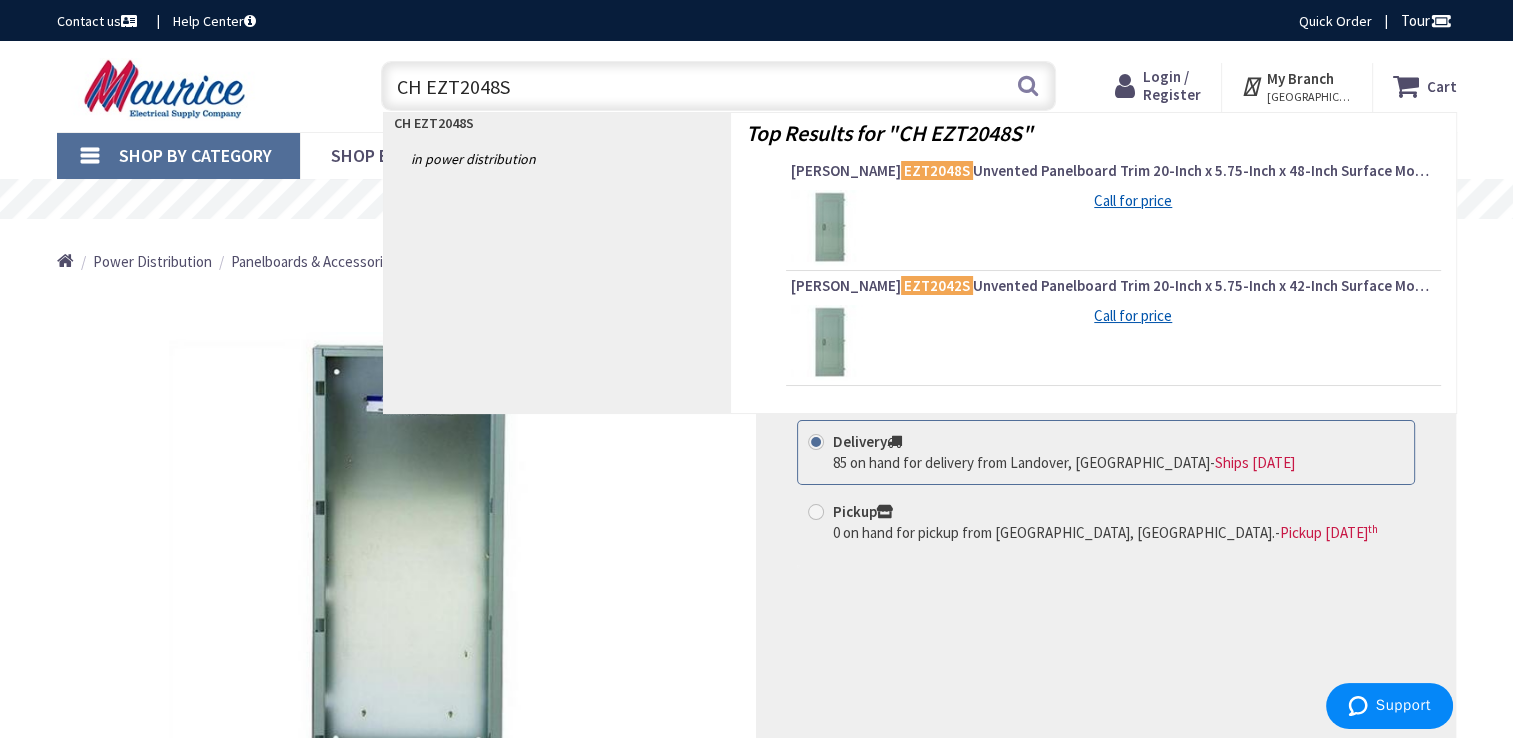 click on "[PERSON_NAME]  EZT2048S  Unvented Panelboard Trim 20-Inch x 5.75-Inch x 48-Inch Surface Mount Steel" at bounding box center (1113, 171) 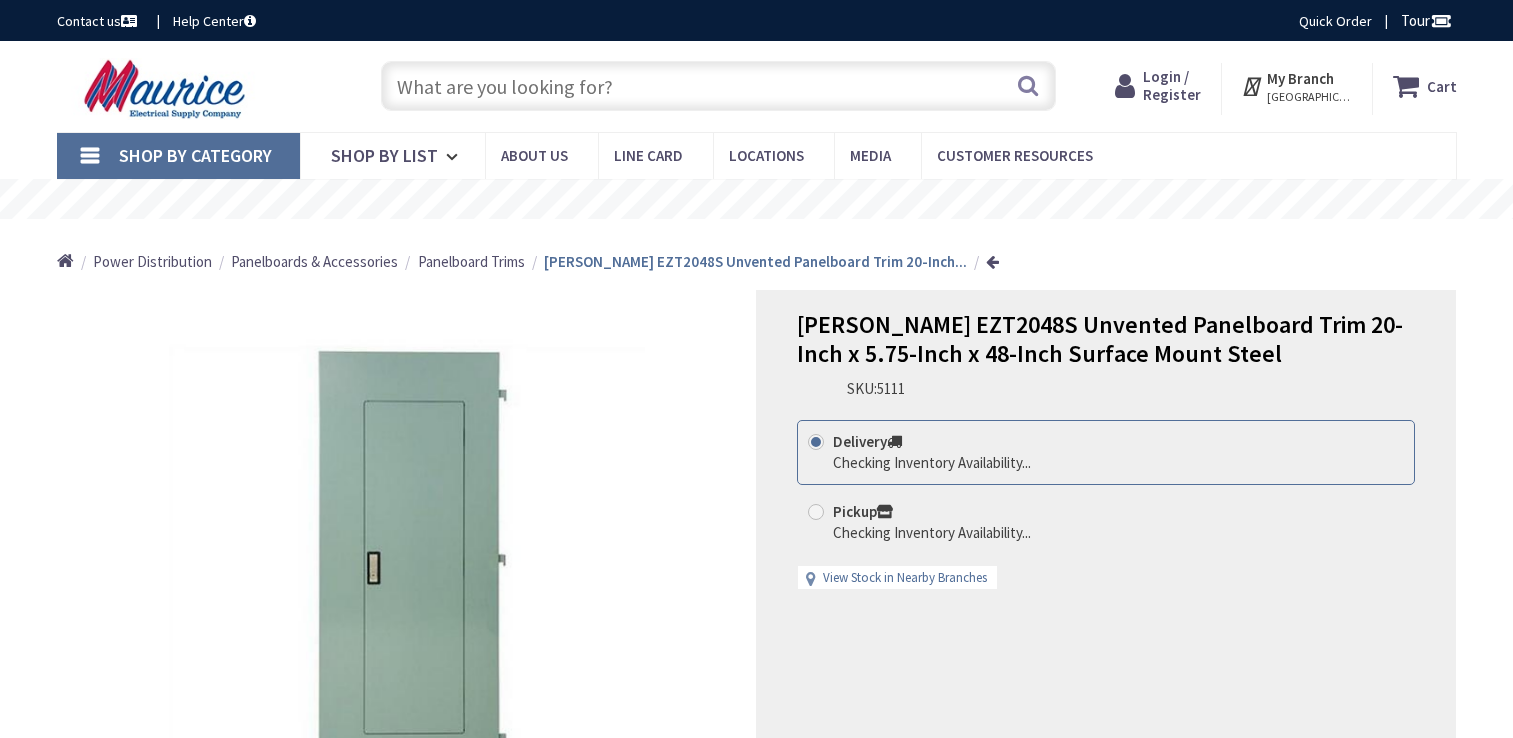scroll, scrollTop: 0, scrollLeft: 0, axis: both 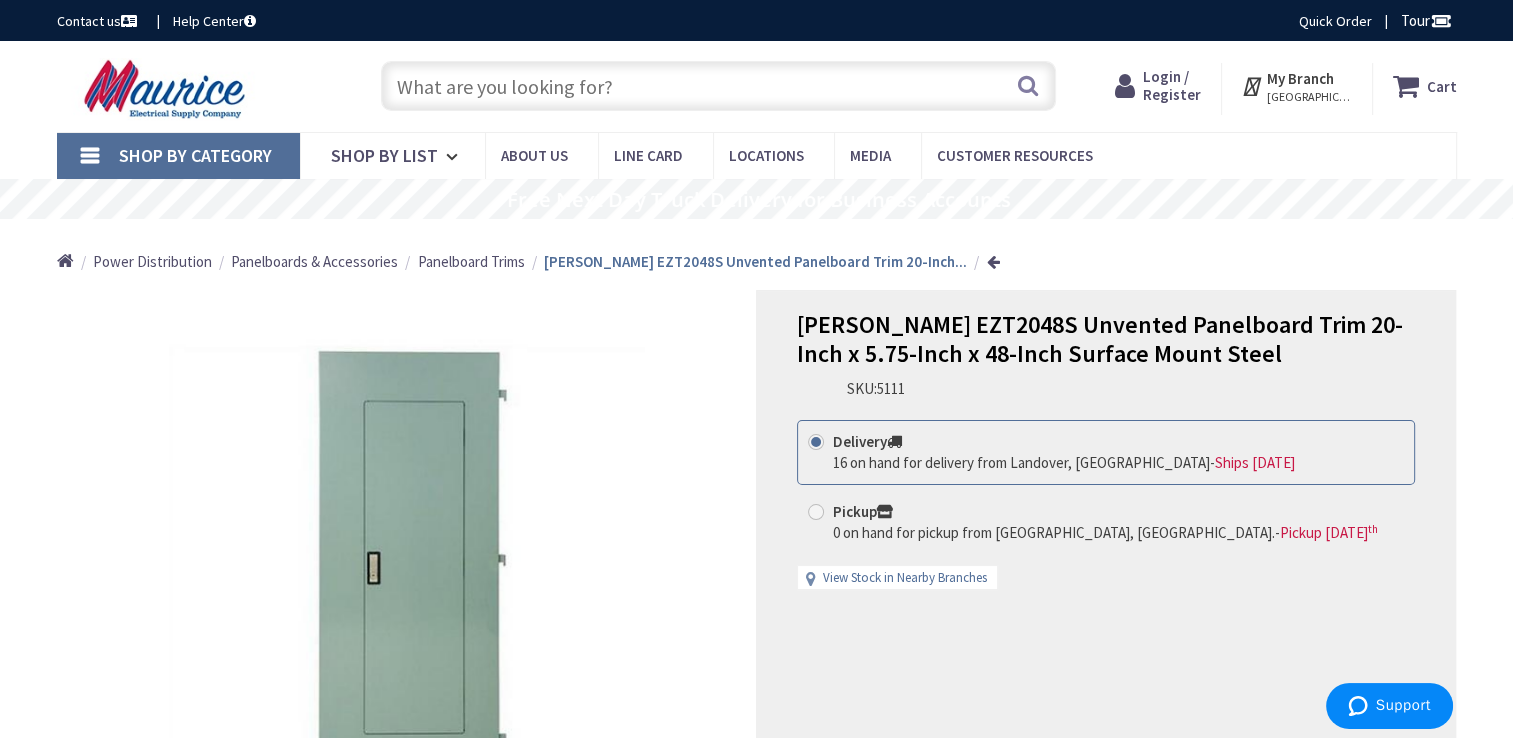 click at bounding box center [718, 86] 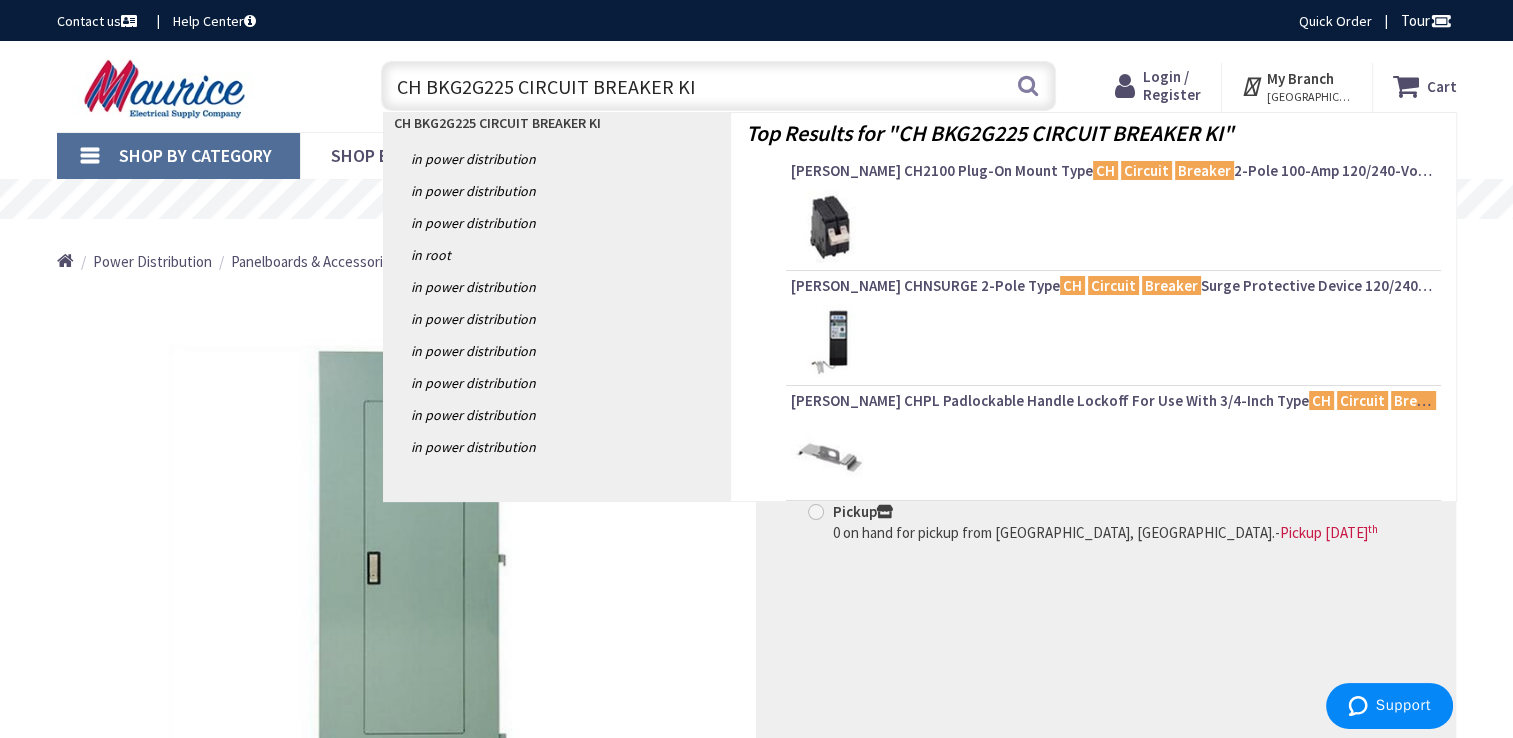 type on "CH BKG2G225 CIRCUIT BREAKER KIT" 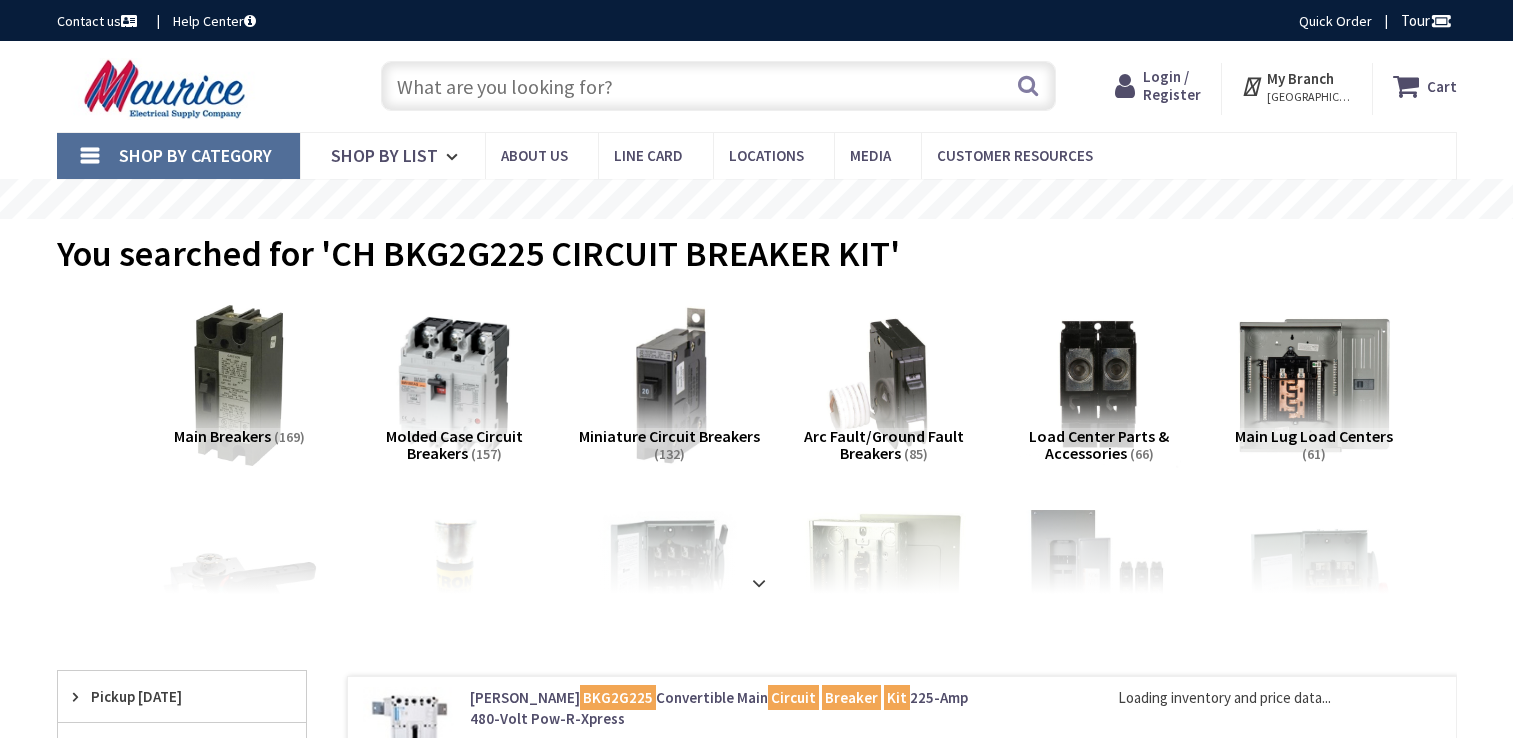 scroll, scrollTop: 0, scrollLeft: 0, axis: both 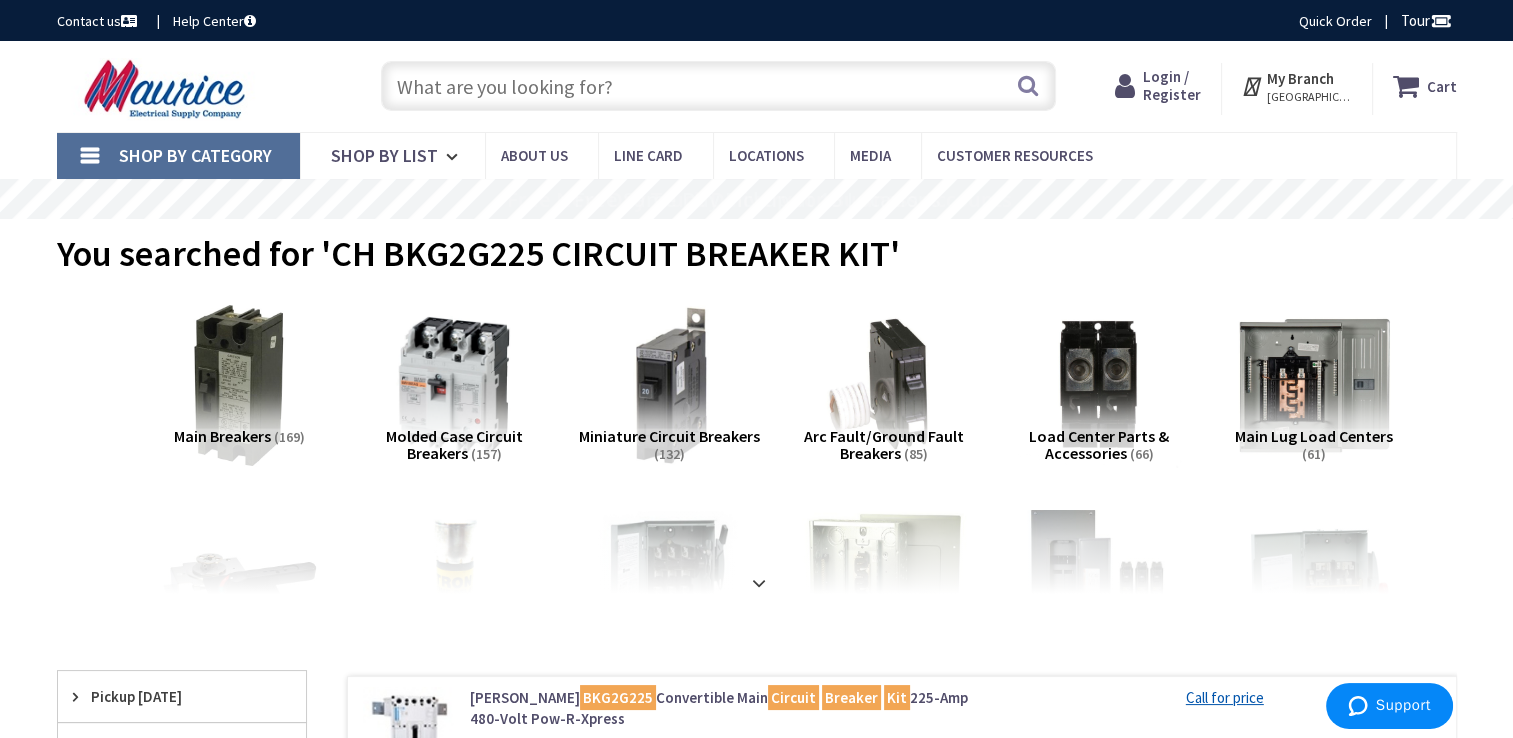 click at bounding box center [718, 86] 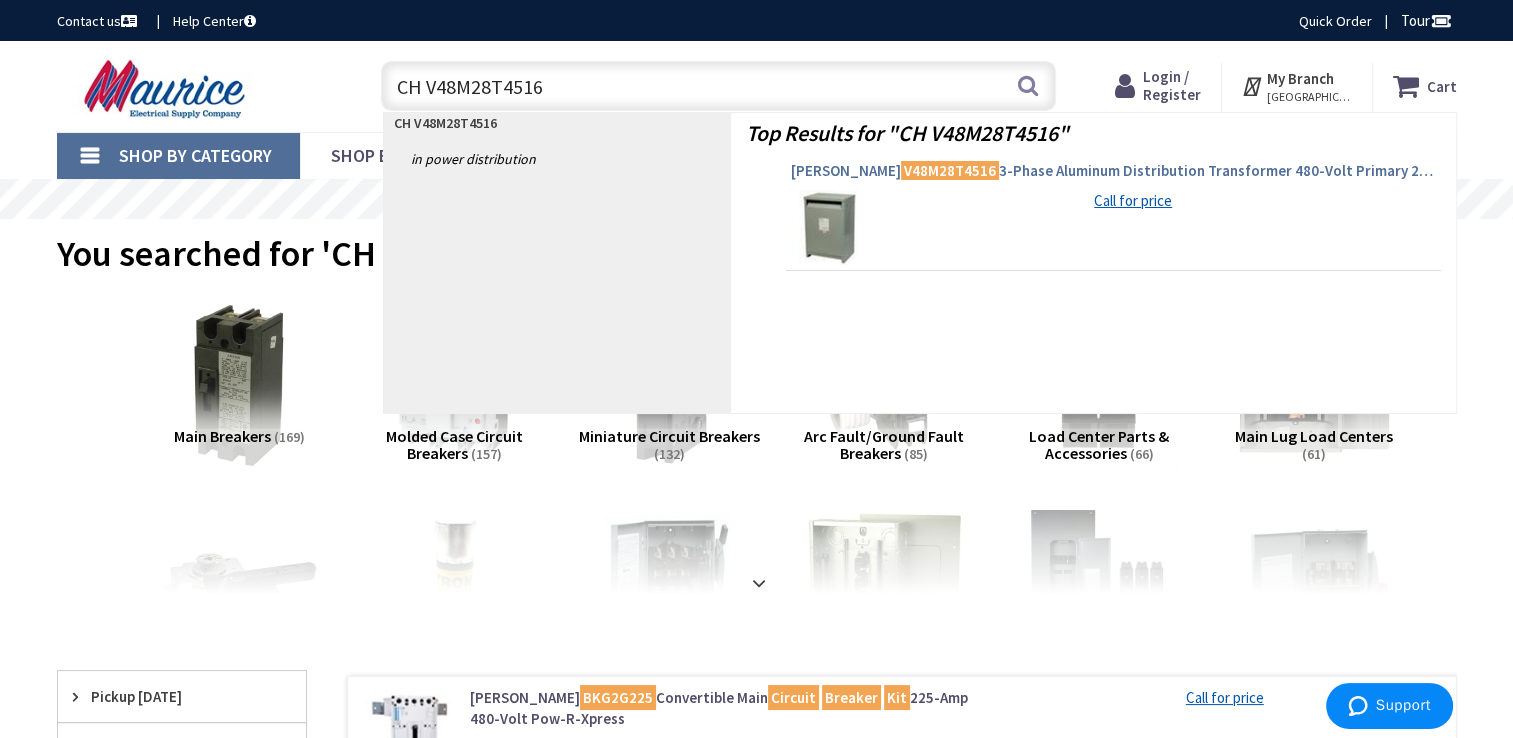 type on "CH V48M28T4516" 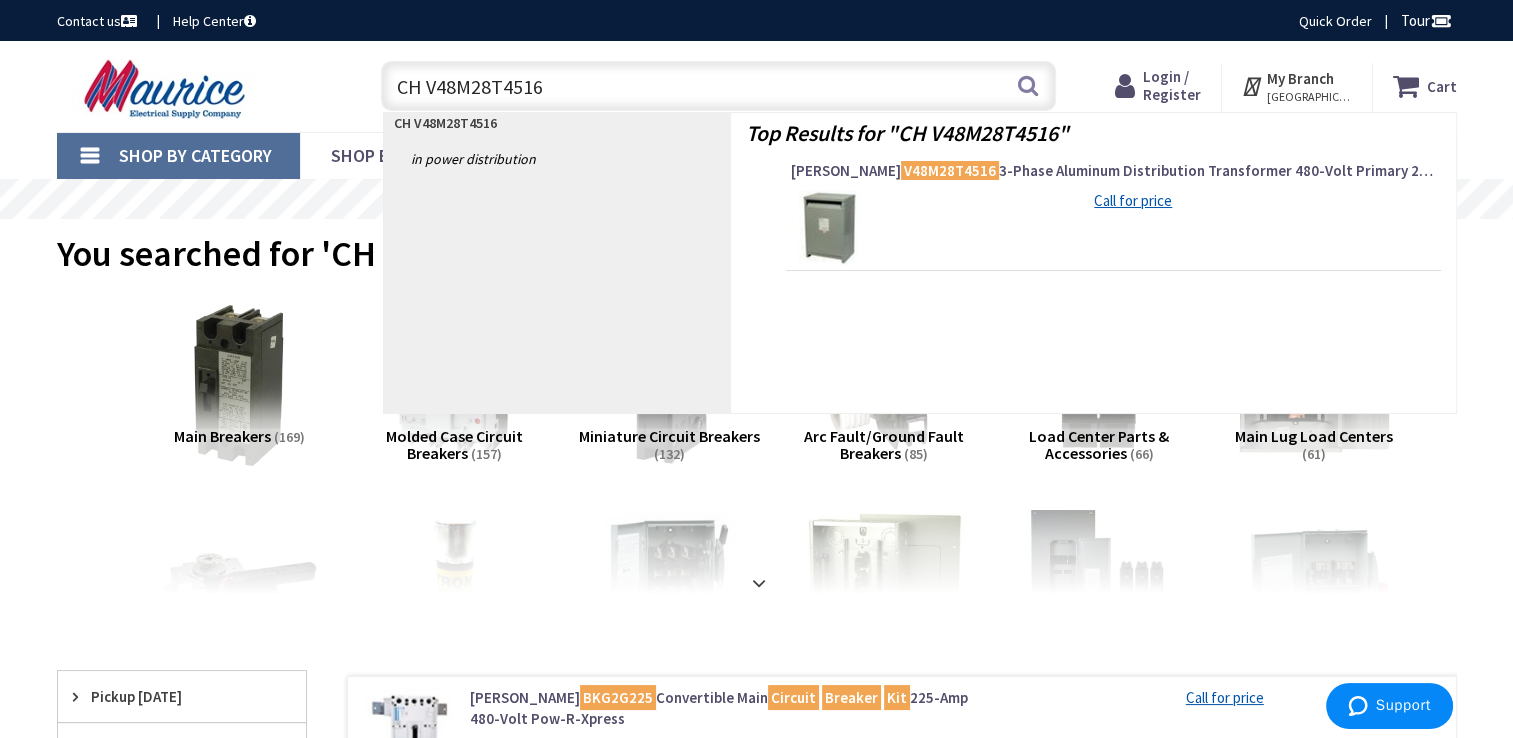 click on "Eaton  V48M28T4516  3-Phase Aluminum Distribution Transformer 480-Volt Primary 208Y/120-Volt Secondary 45 KVA" at bounding box center [1113, 171] 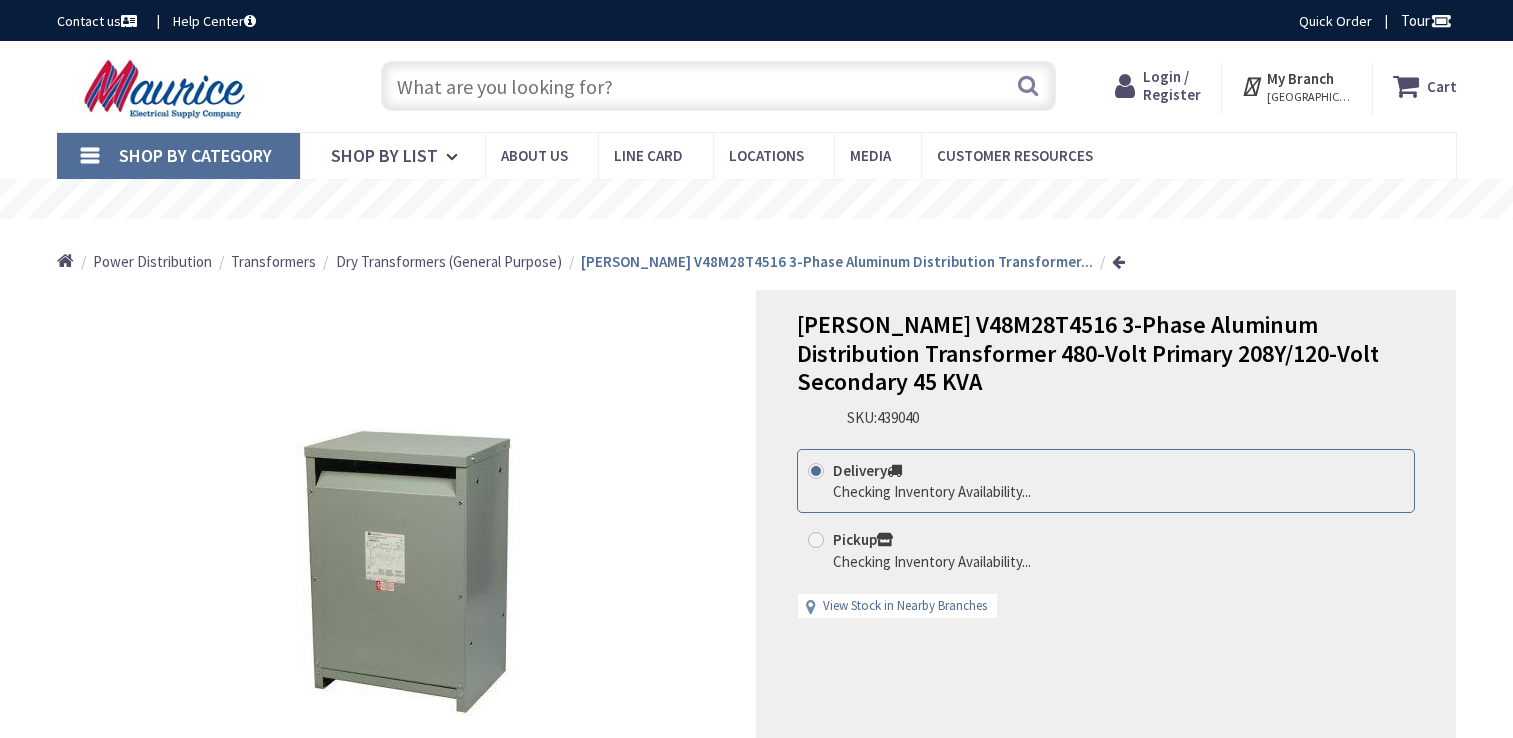 scroll, scrollTop: 0, scrollLeft: 0, axis: both 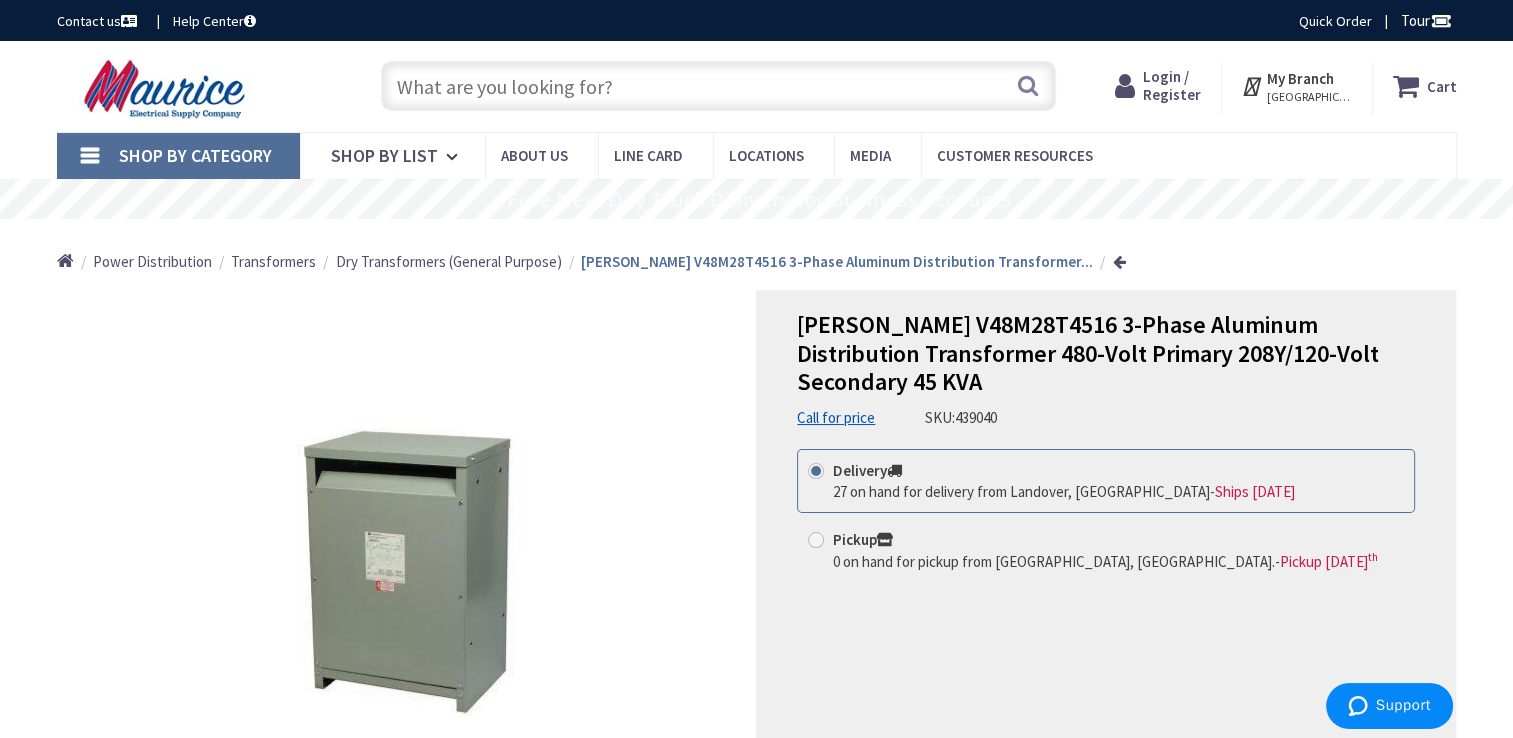 click at bounding box center (718, 86) 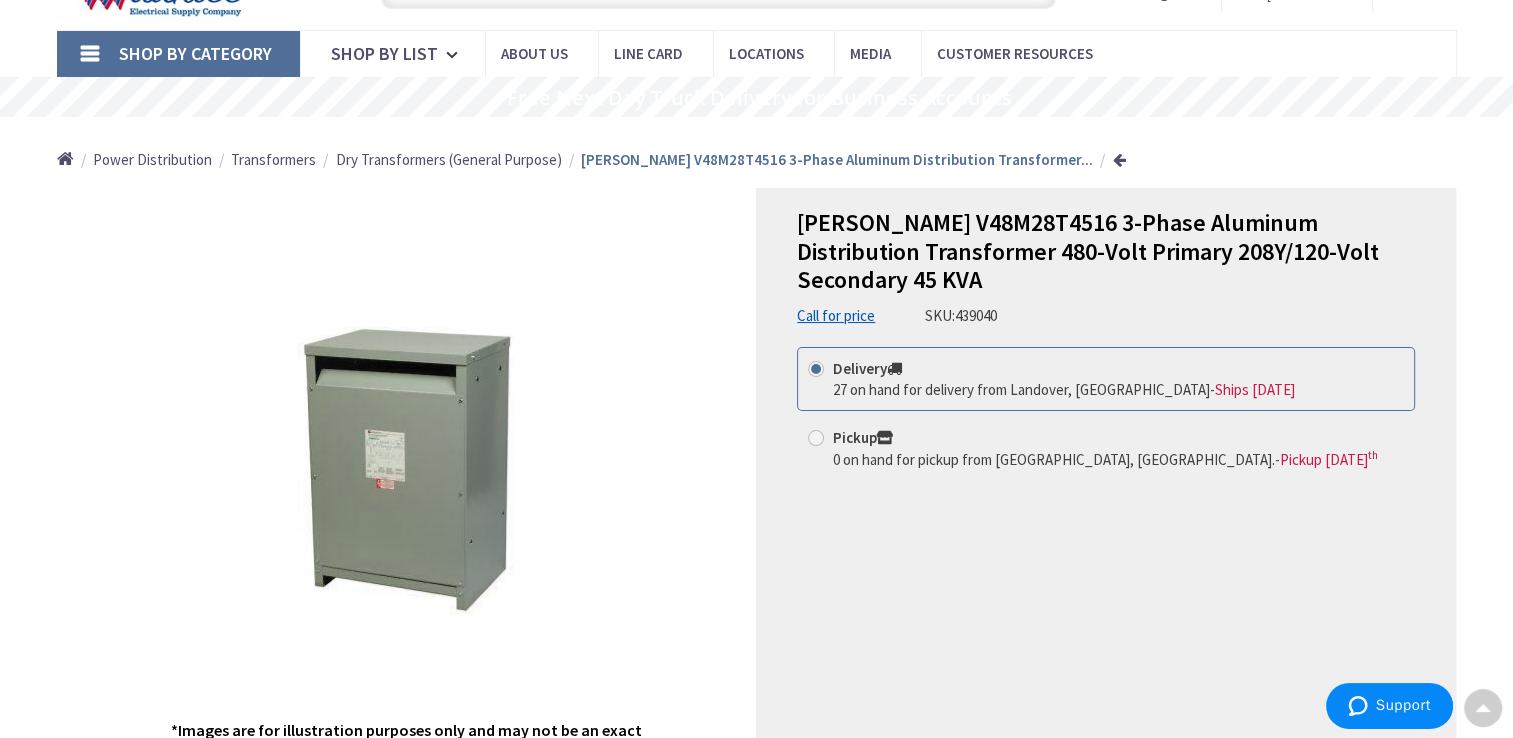 scroll, scrollTop: 0, scrollLeft: 0, axis: both 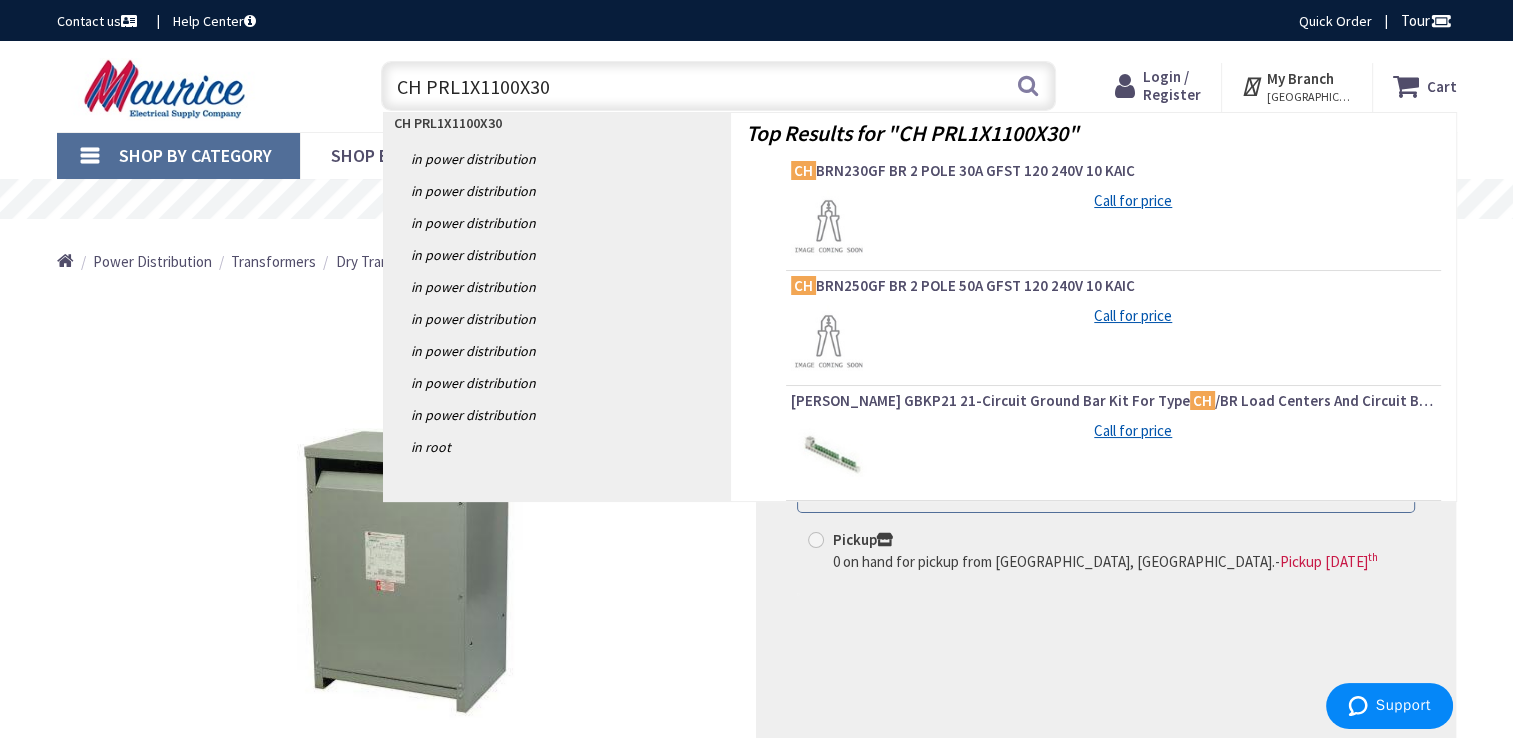 type on "CH PRL1X1100X30C" 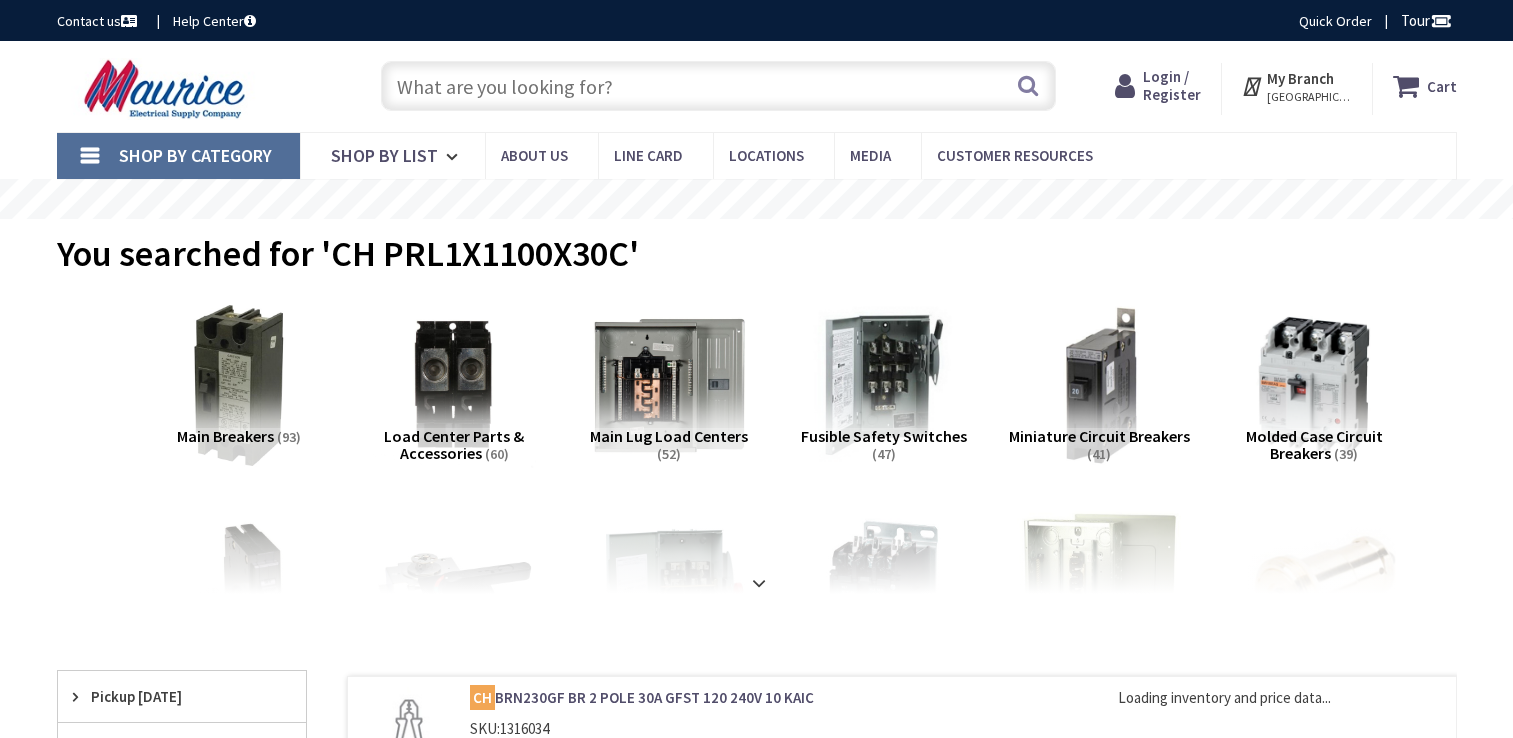 scroll, scrollTop: 0, scrollLeft: 0, axis: both 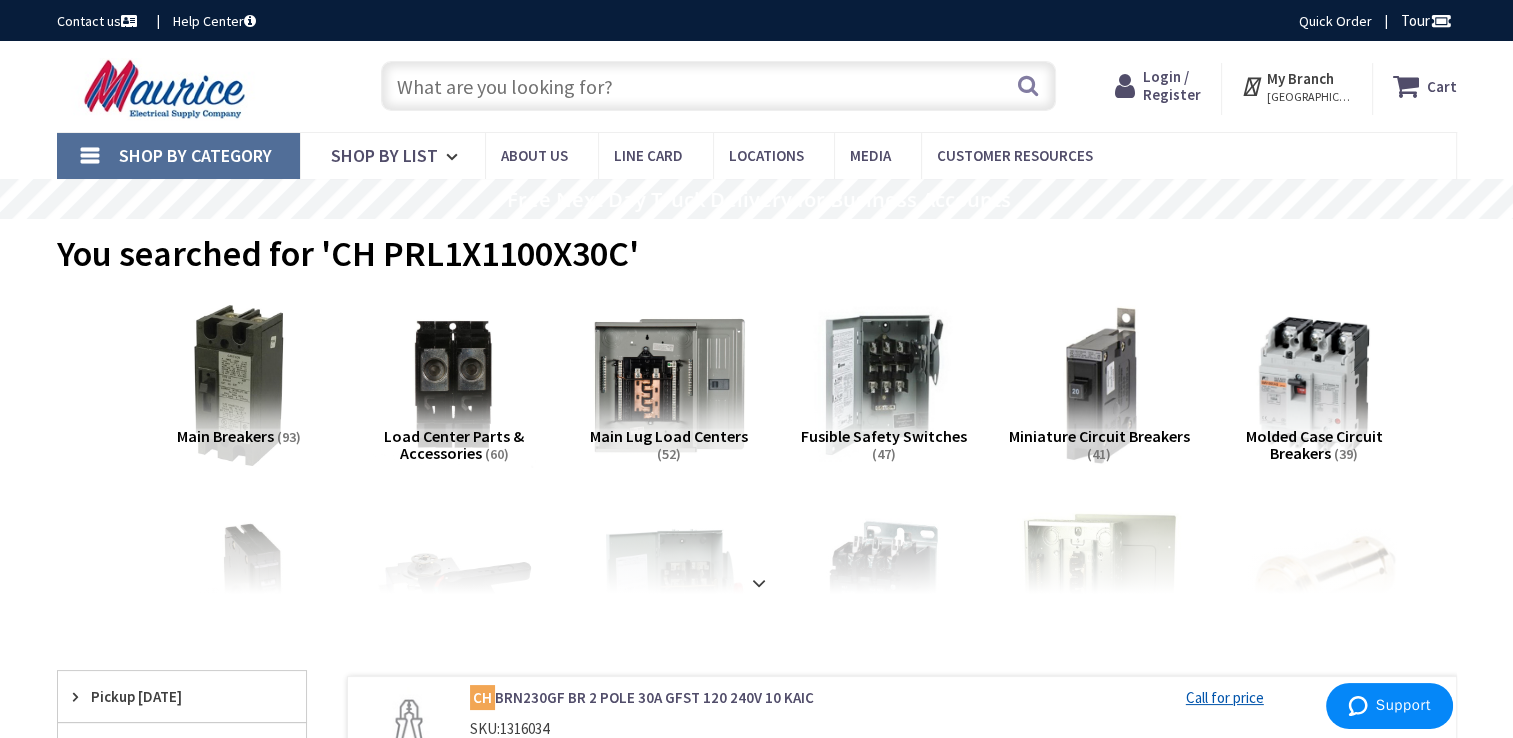 click at bounding box center [718, 86] 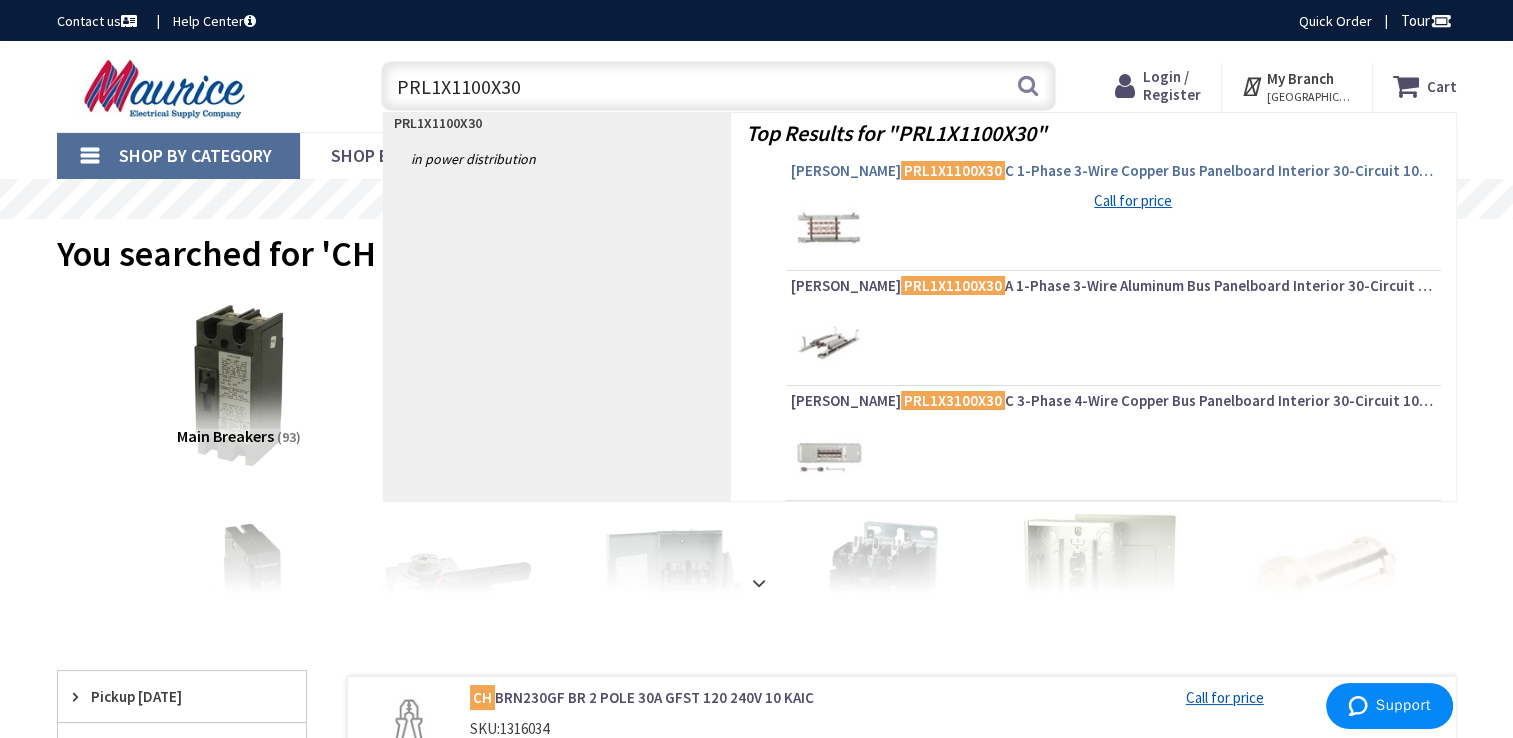 type on "PRL1X1100X30" 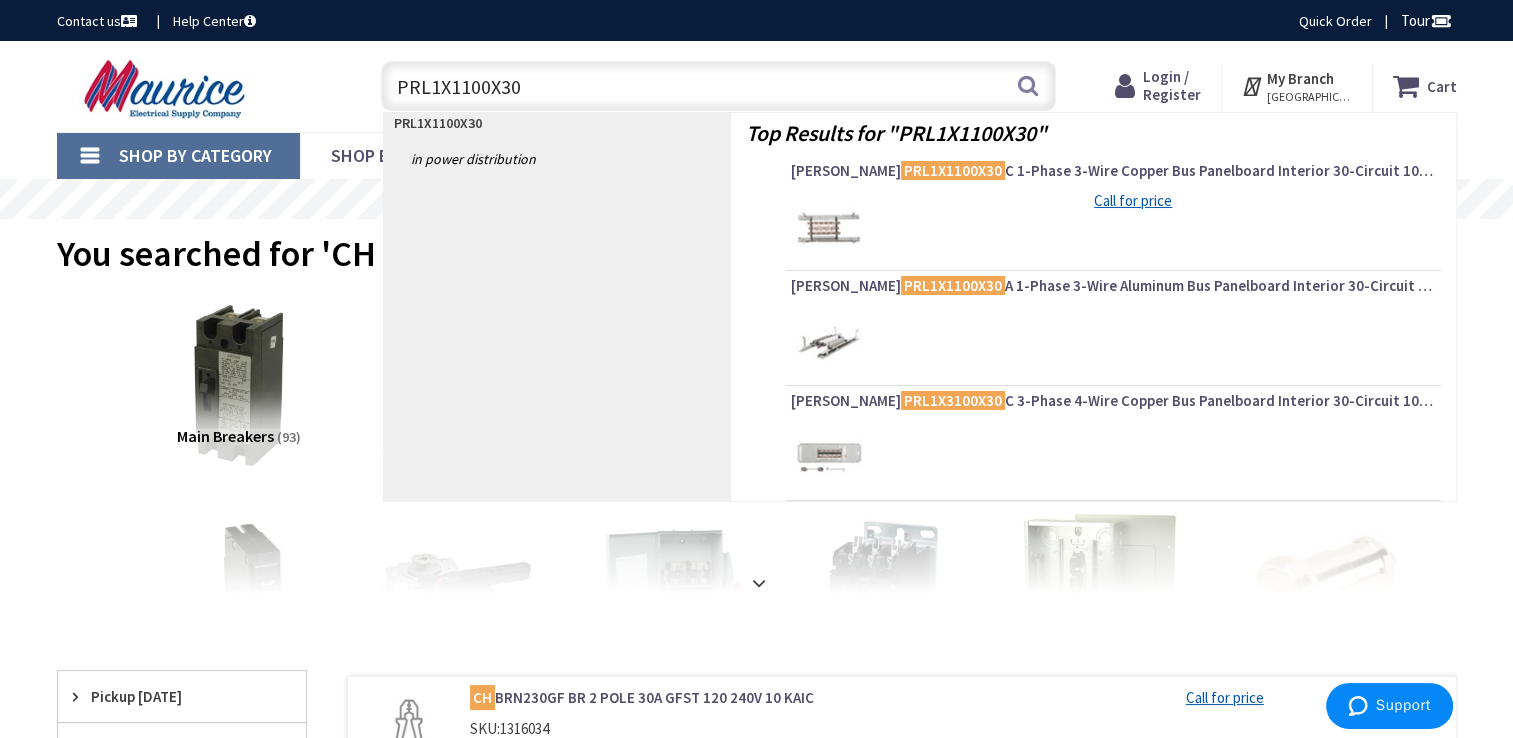 click on "[PERSON_NAME]  PRL1X1100X30 C 1-Phase 3-Wire Copper Bus Panelboard Interior 30-Circuit 100-Amp 120 - 240-Volt Pow-R-Xpress" at bounding box center (1113, 171) 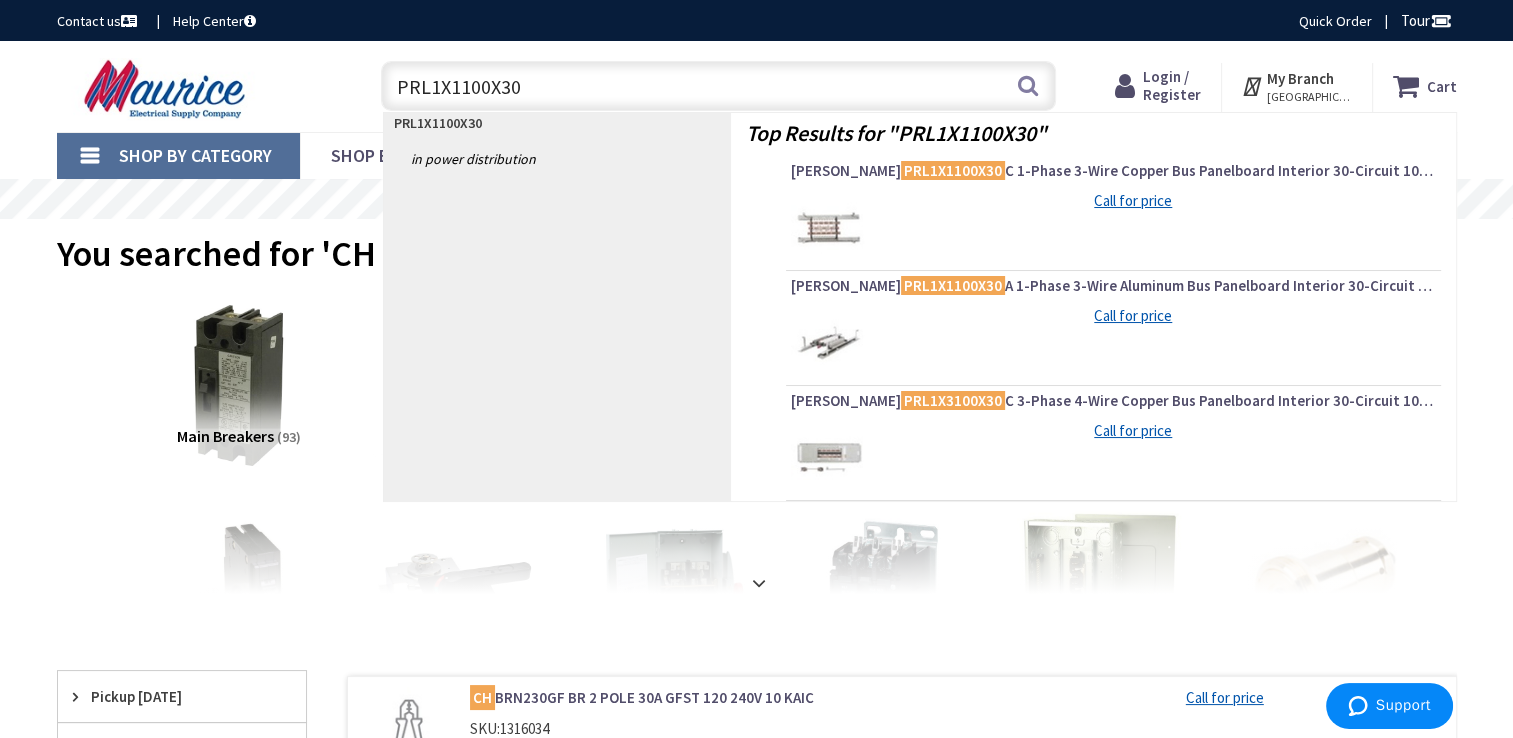 click on "[PERSON_NAME]  PRL1X1100X30 C 1-Phase 3-Wire Copper Bus Panelboard Interior 30-Circuit 100-Amp 120 - 240-Volt Pow-R-Xpress" at bounding box center [1113, 171] 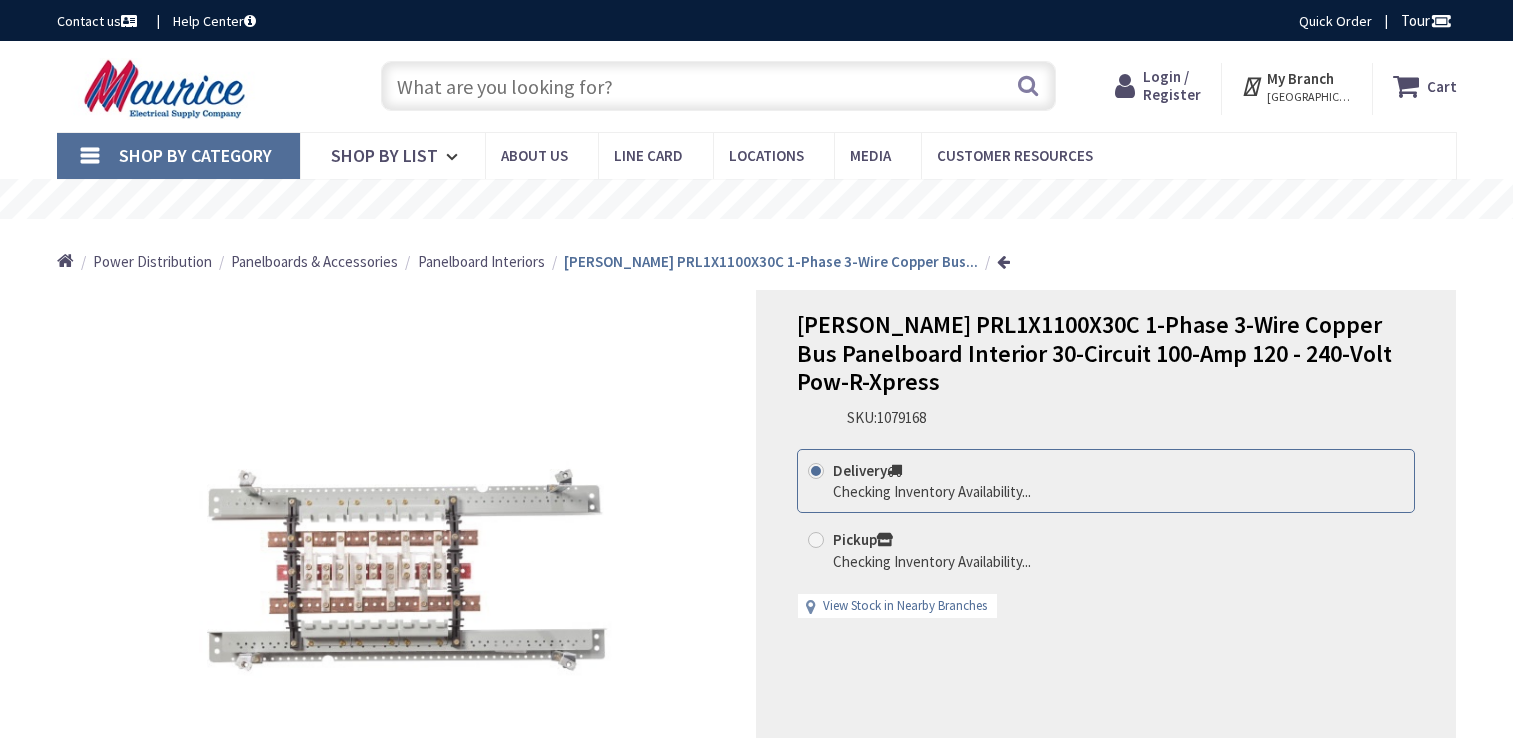 scroll, scrollTop: 0, scrollLeft: 0, axis: both 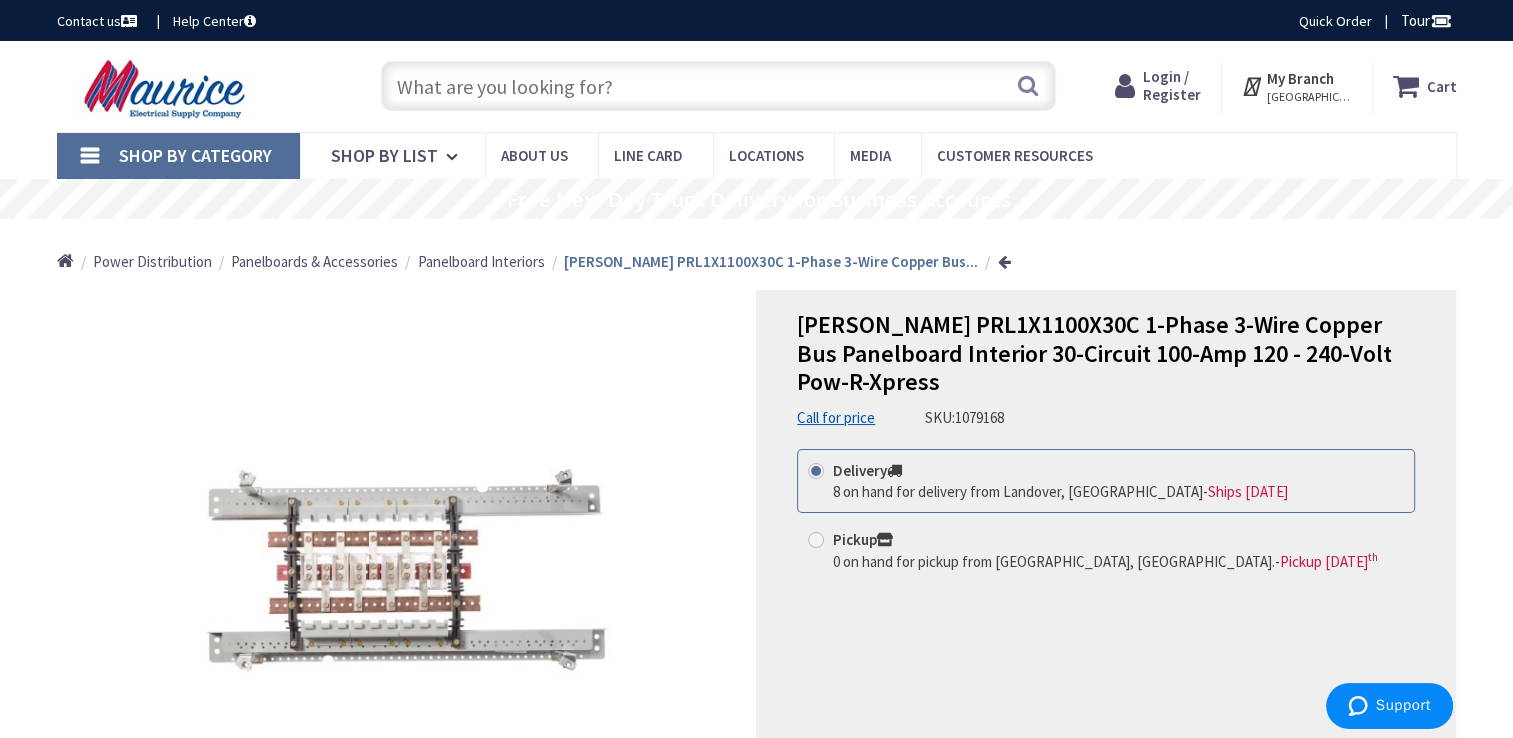 click at bounding box center (718, 86) 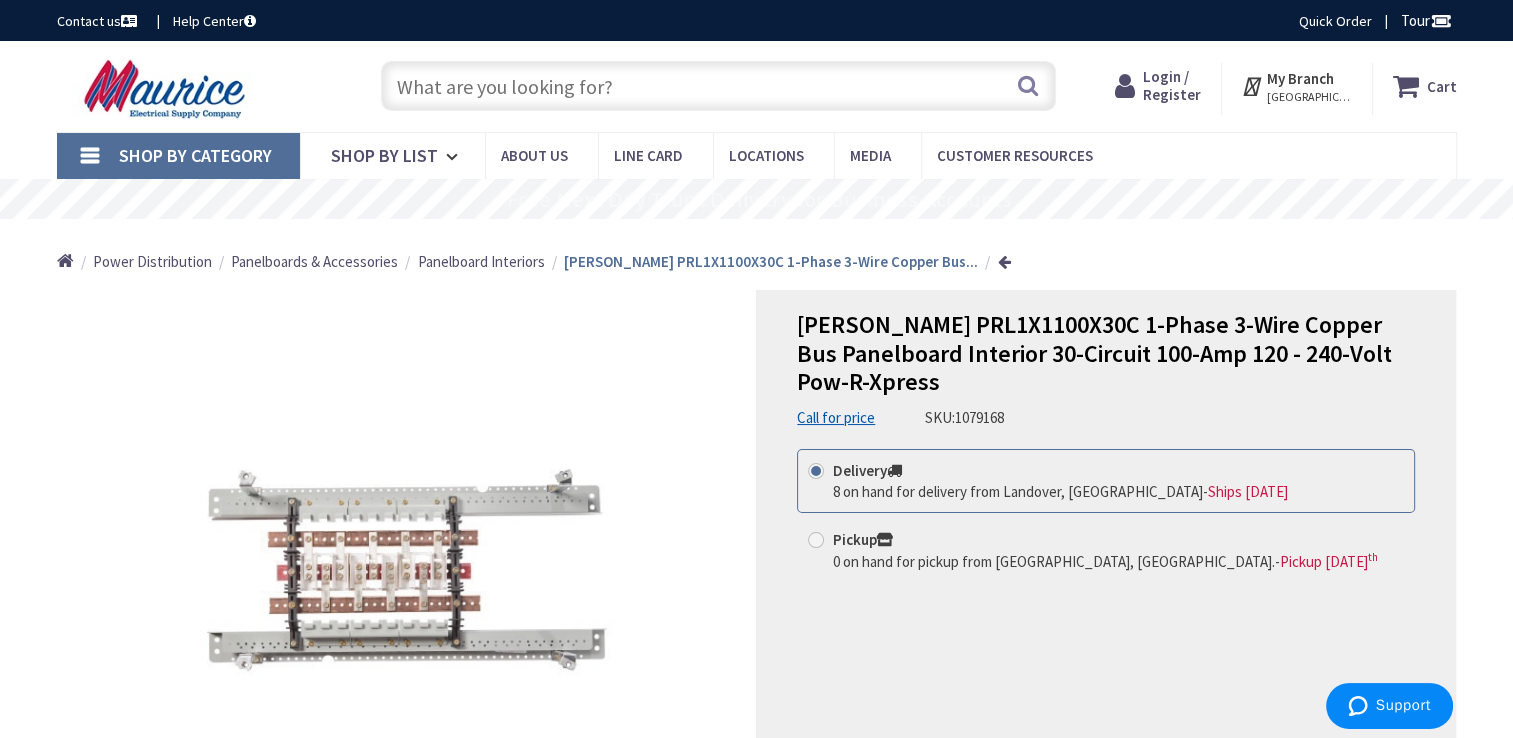 click at bounding box center [718, 86] 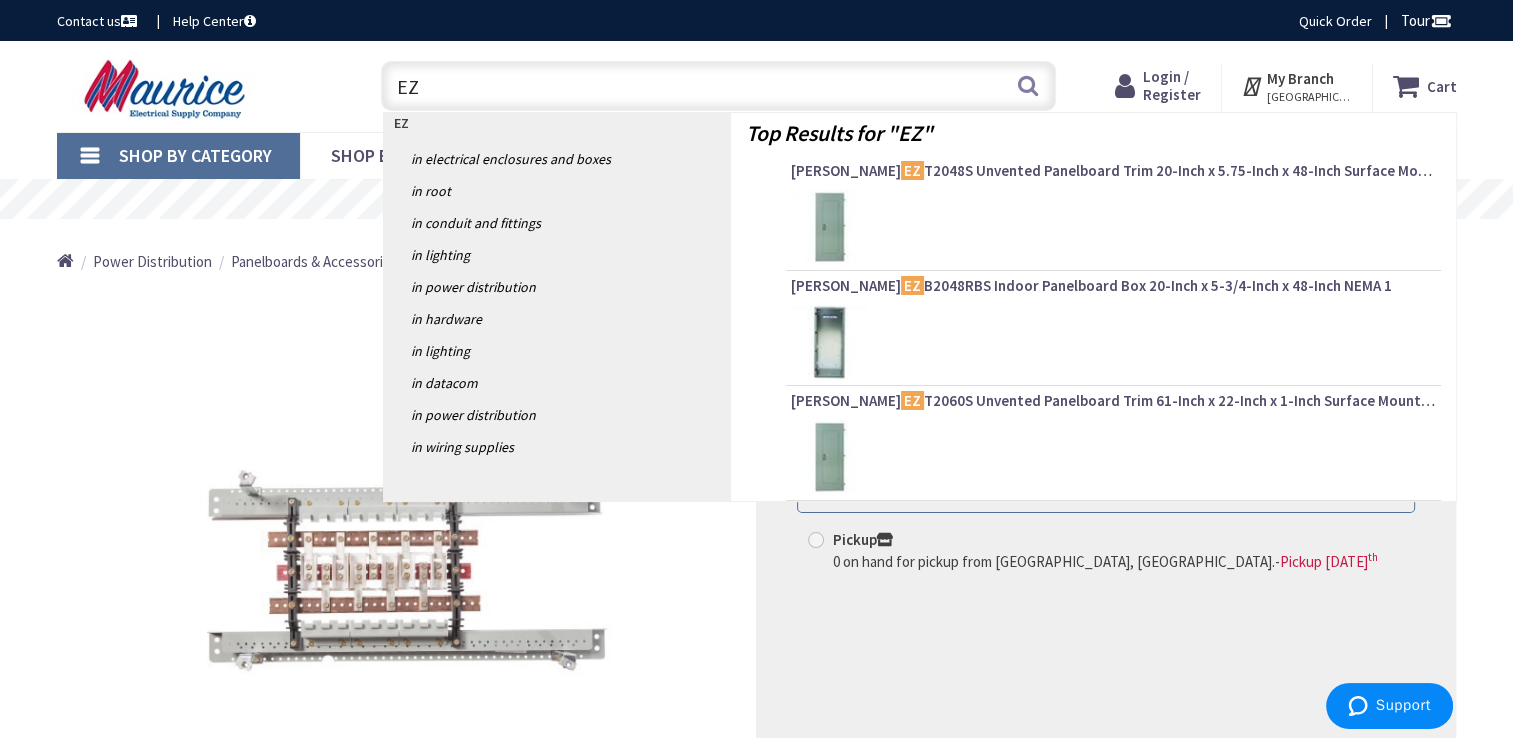 type on "E" 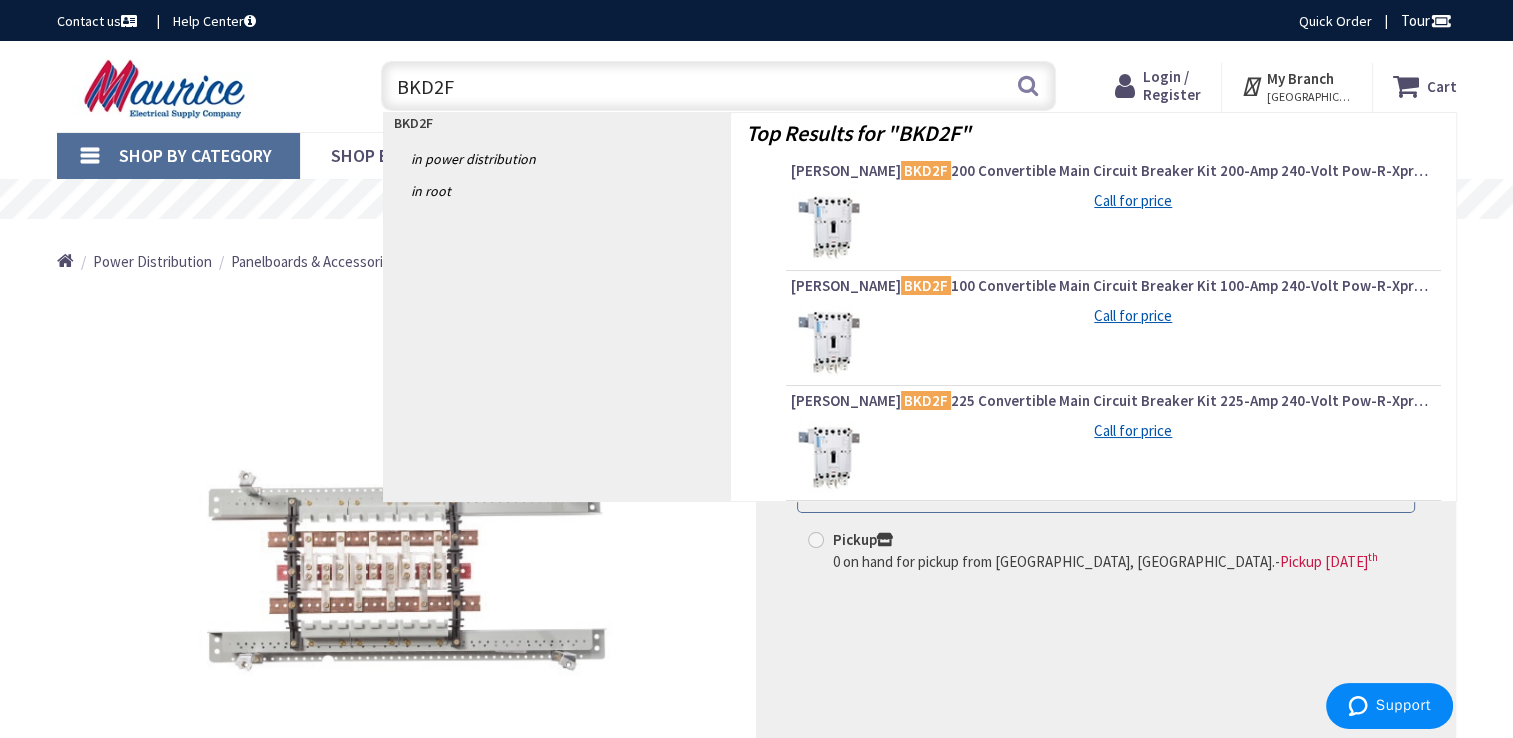 type on "BKD2F" 